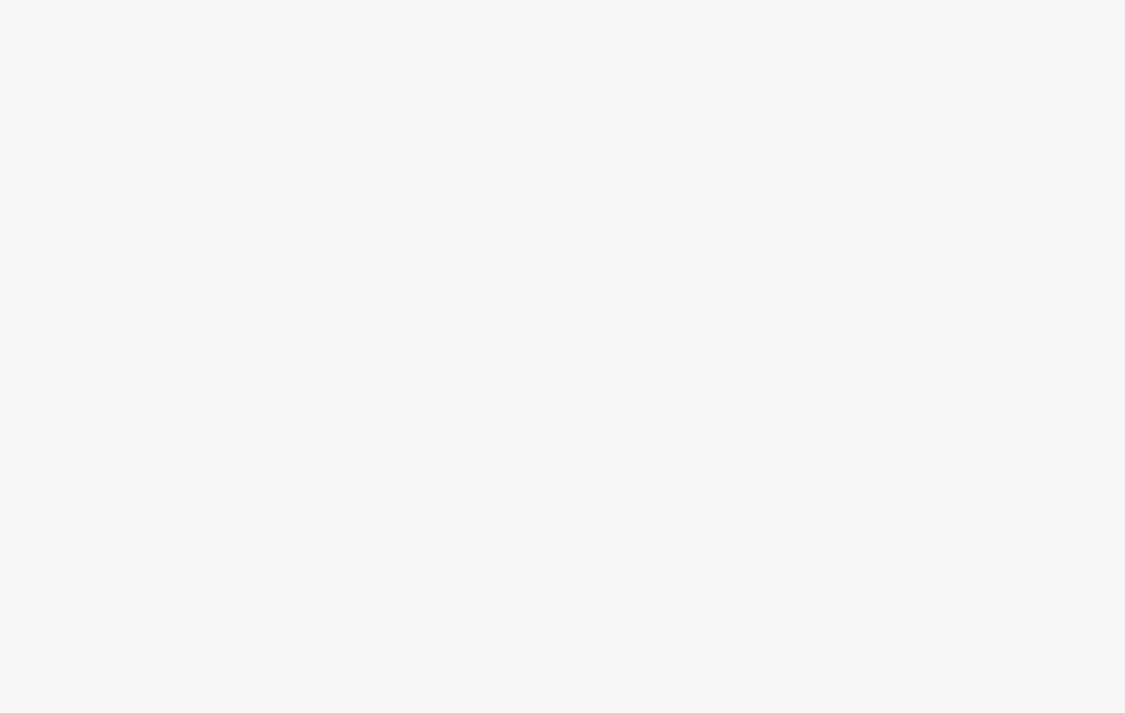 scroll, scrollTop: 0, scrollLeft: 0, axis: both 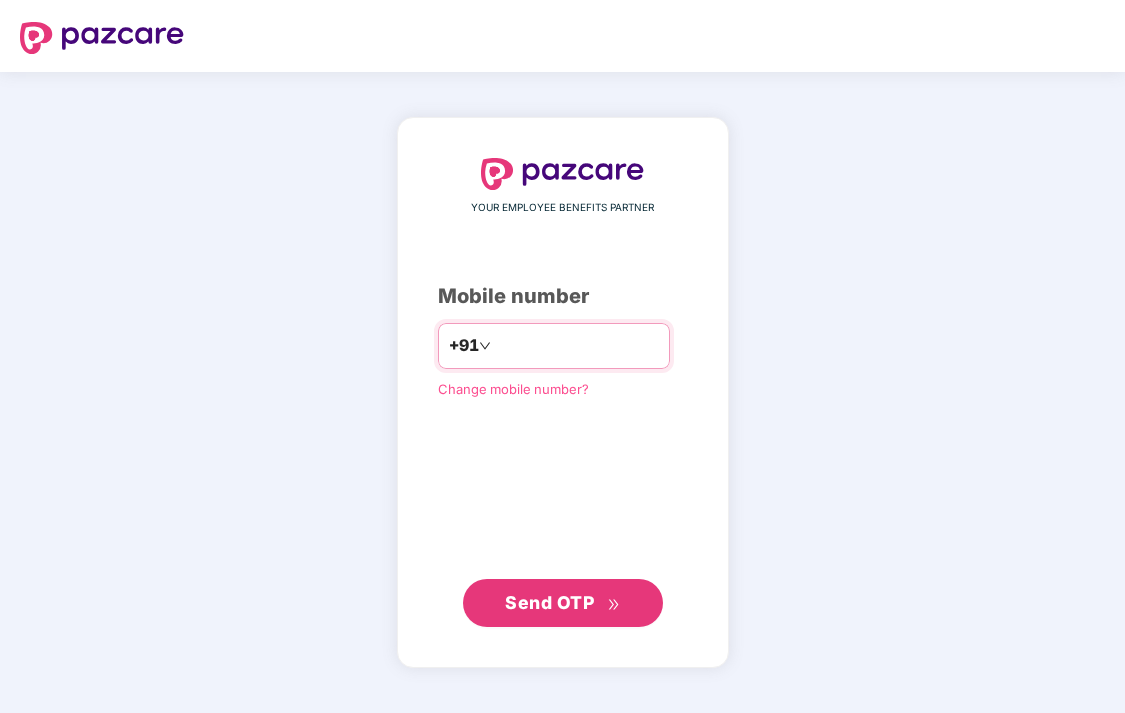 click at bounding box center (577, 346) 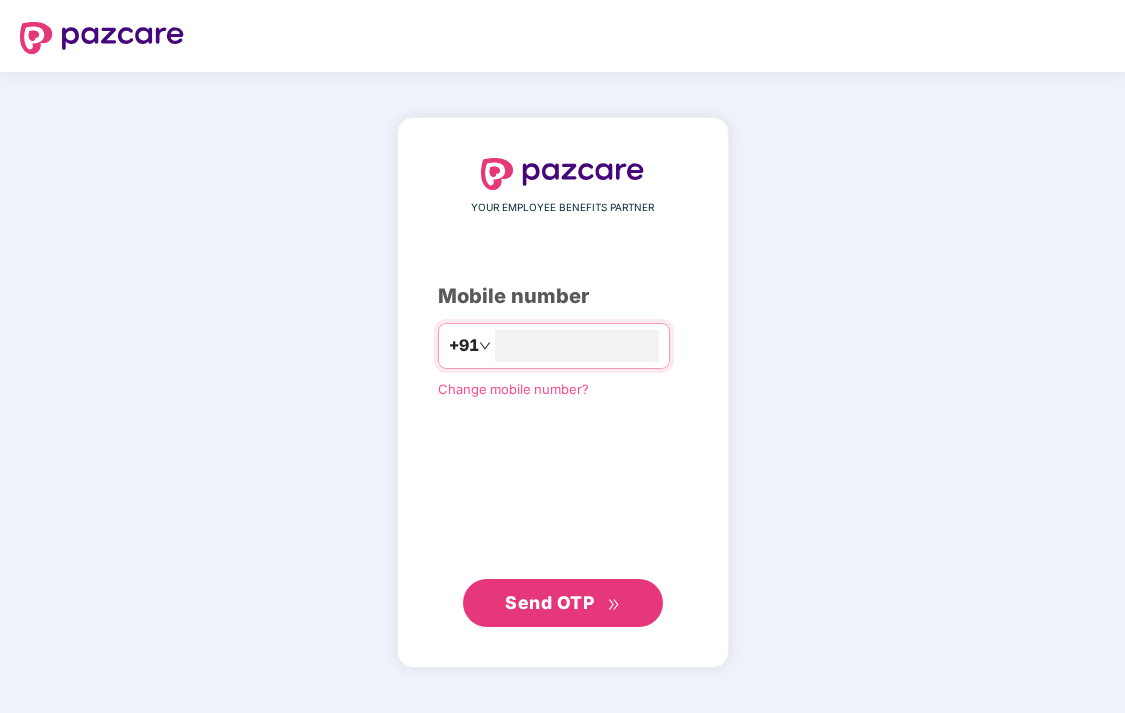 click on "Send OTP" at bounding box center [549, 602] 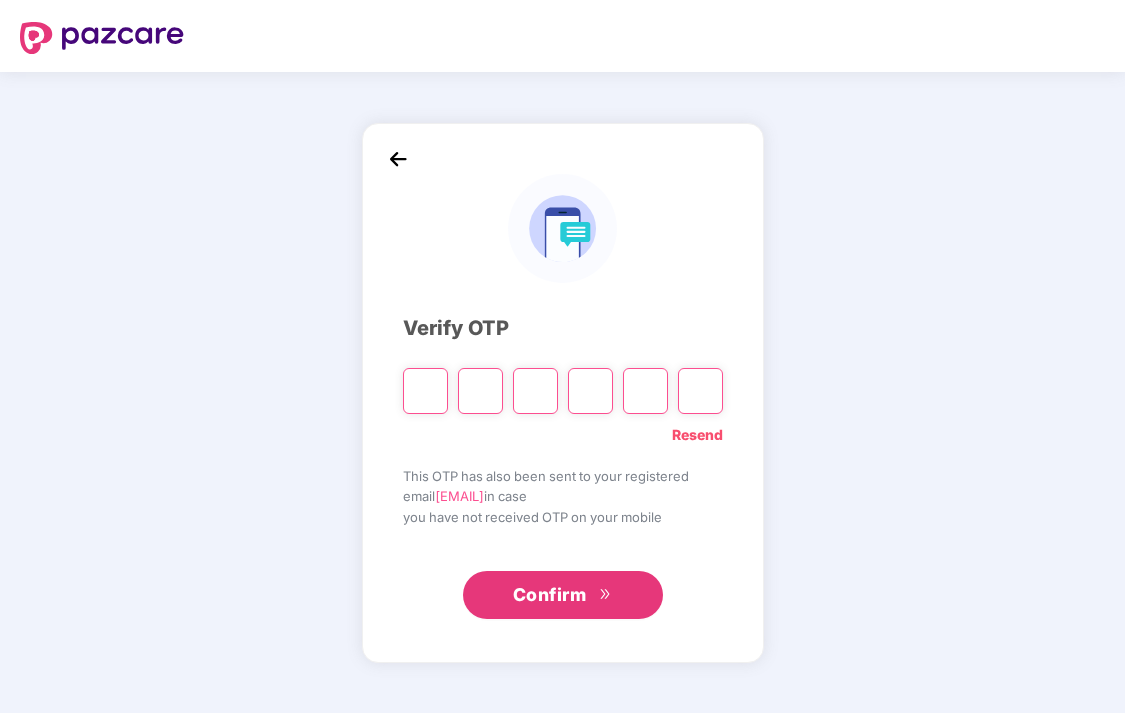 type on "*" 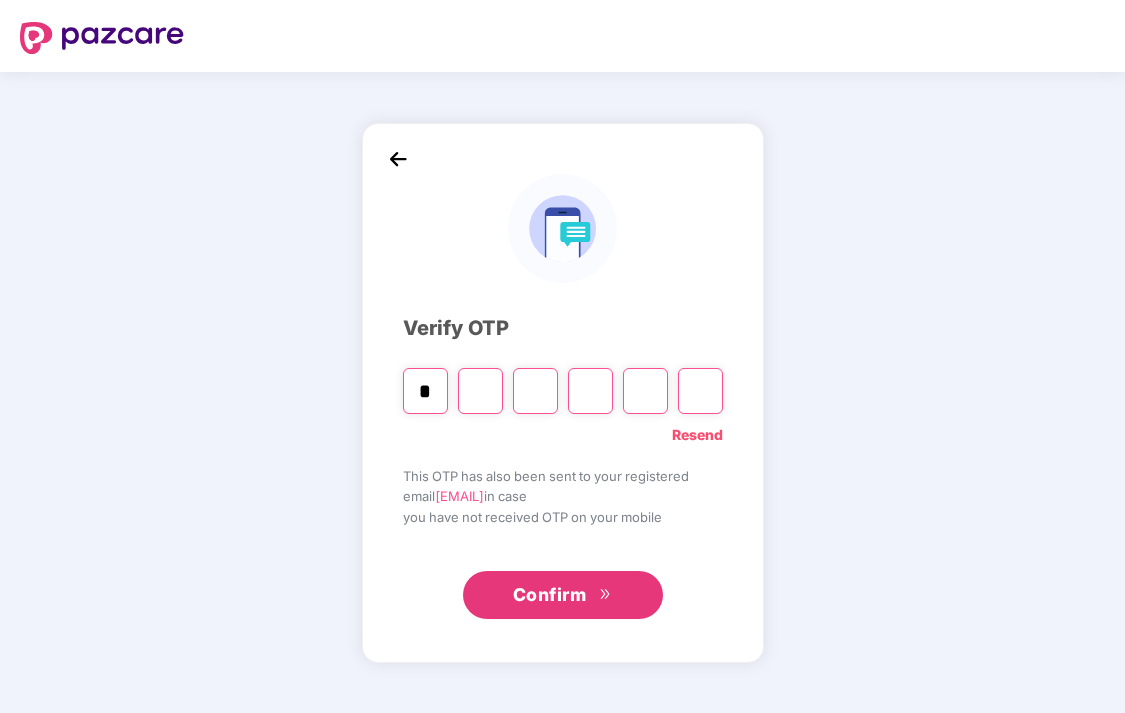 type on "*" 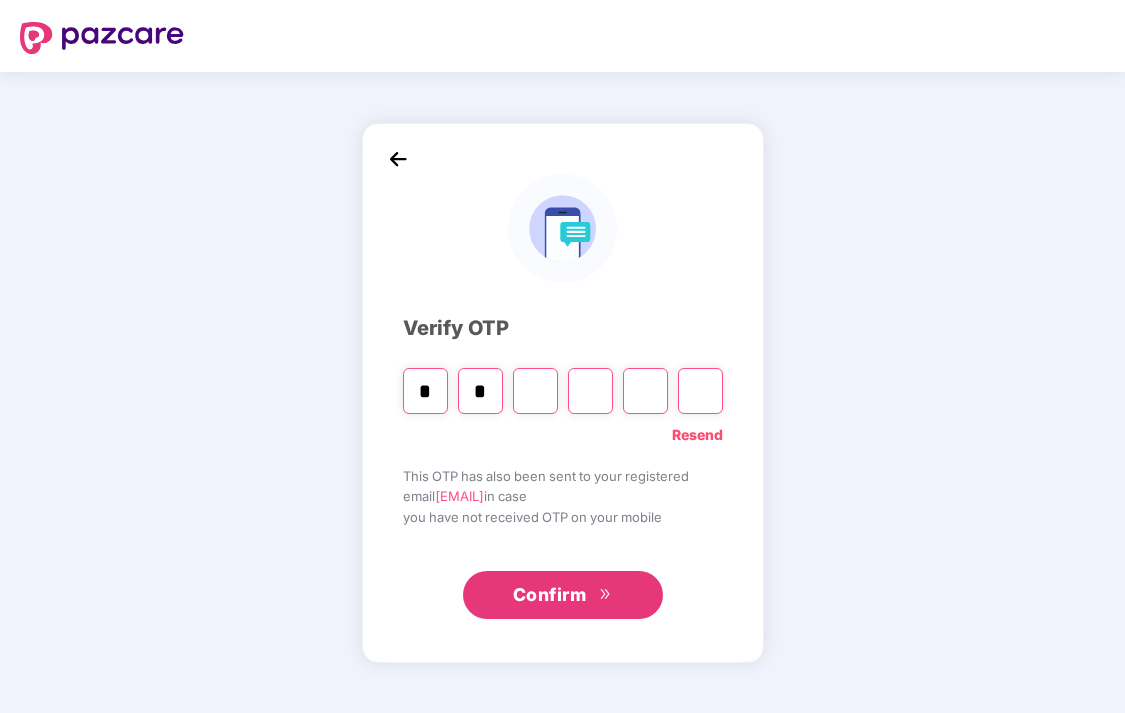 type on "*" 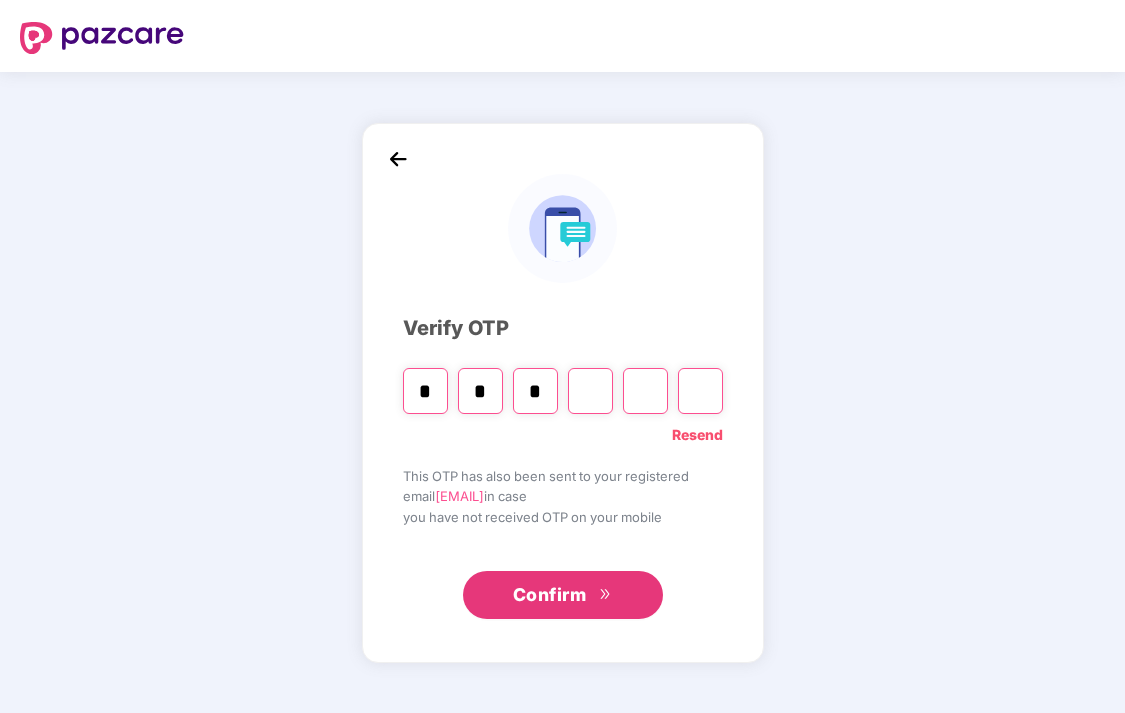 type on "*" 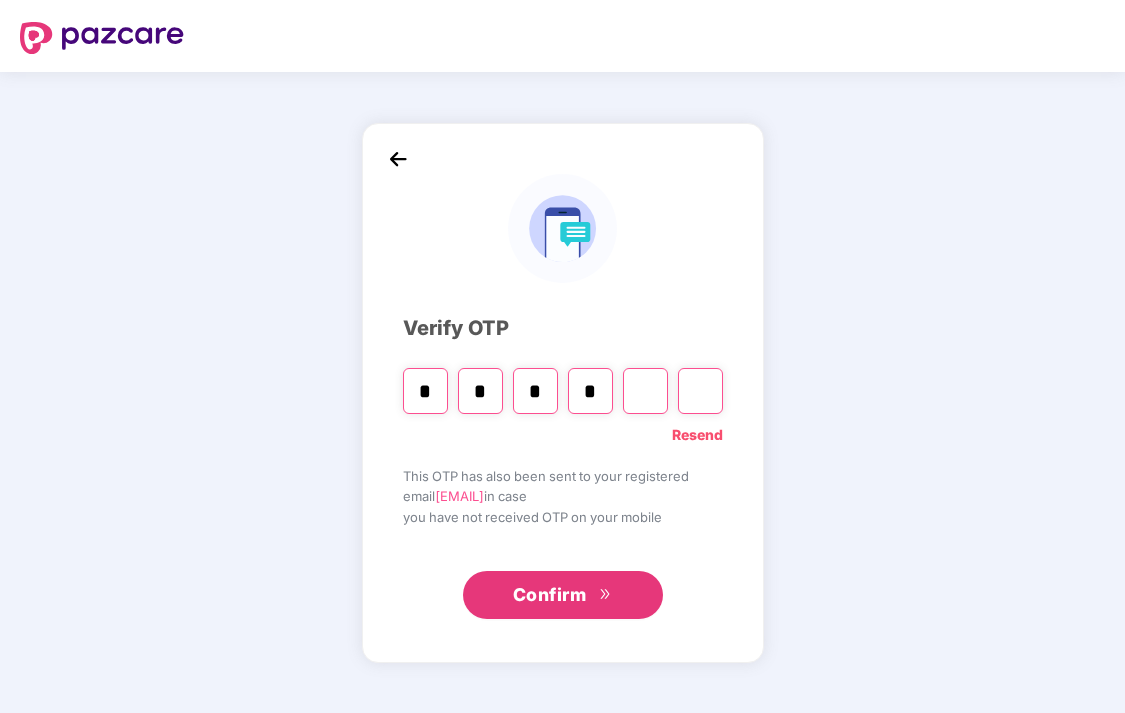 type on "*" 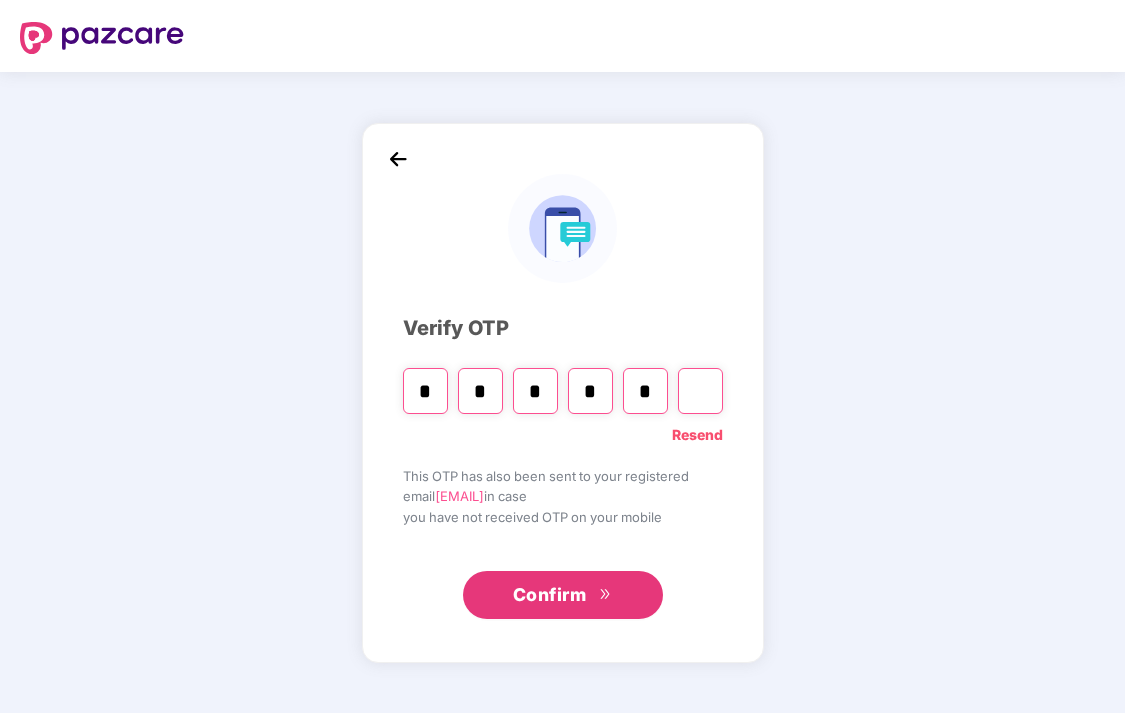 type on "*" 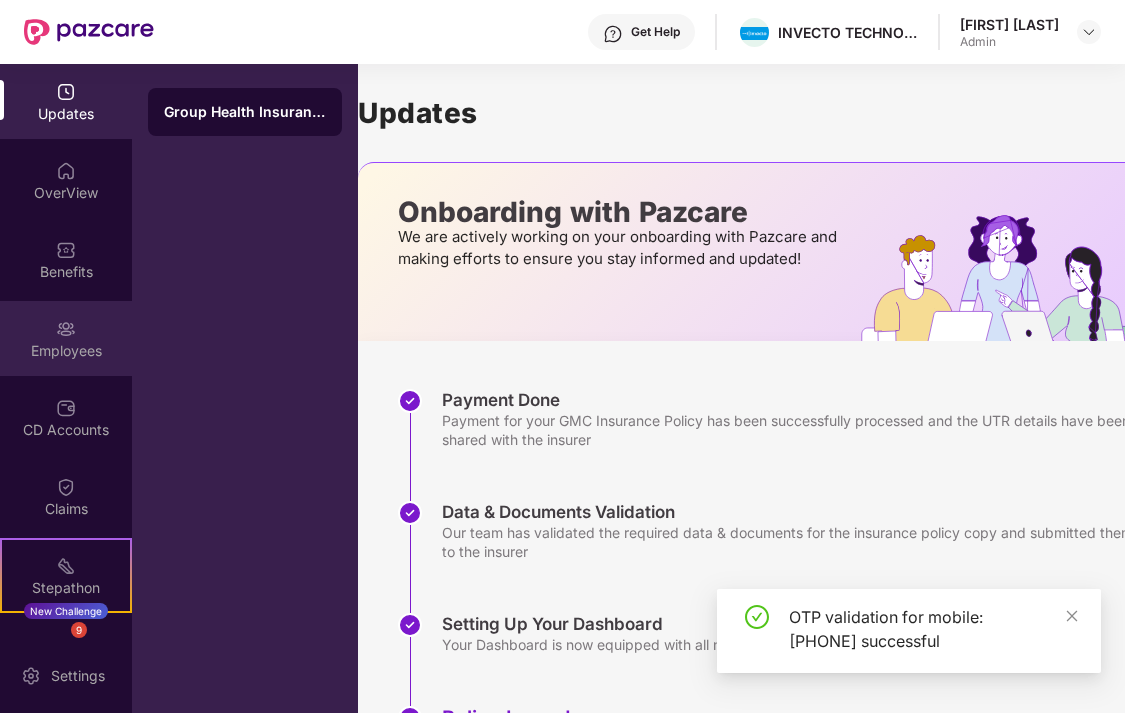 click on "Employees" at bounding box center (66, 338) 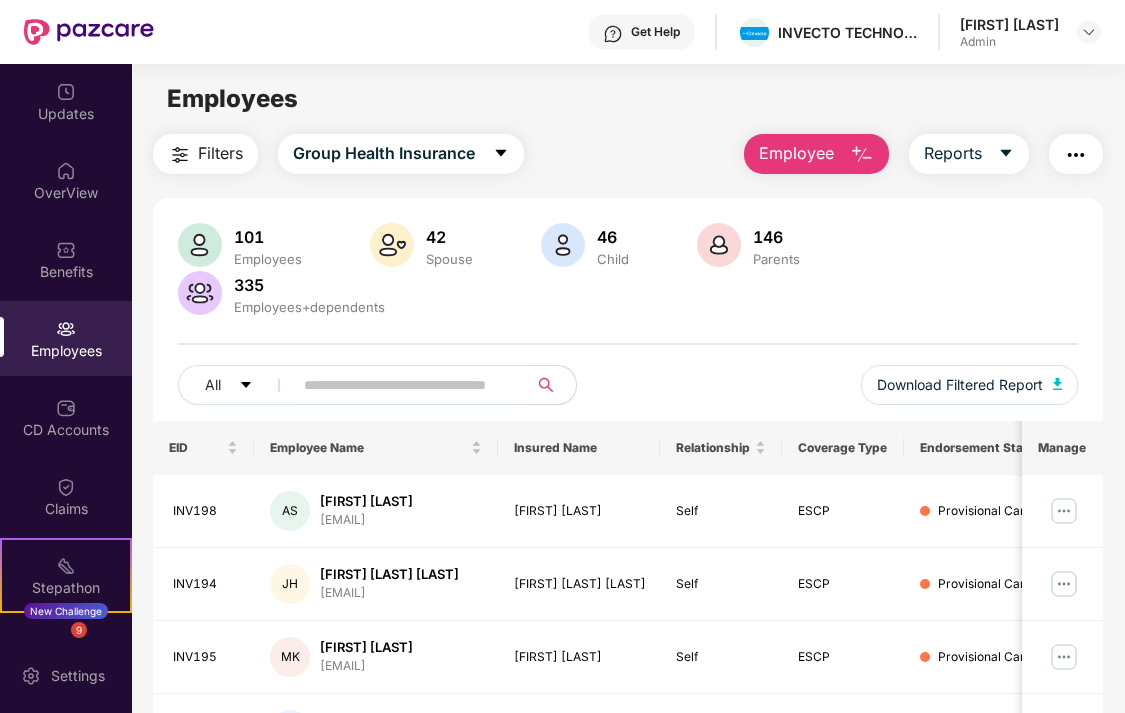 click at bounding box center (402, 385) 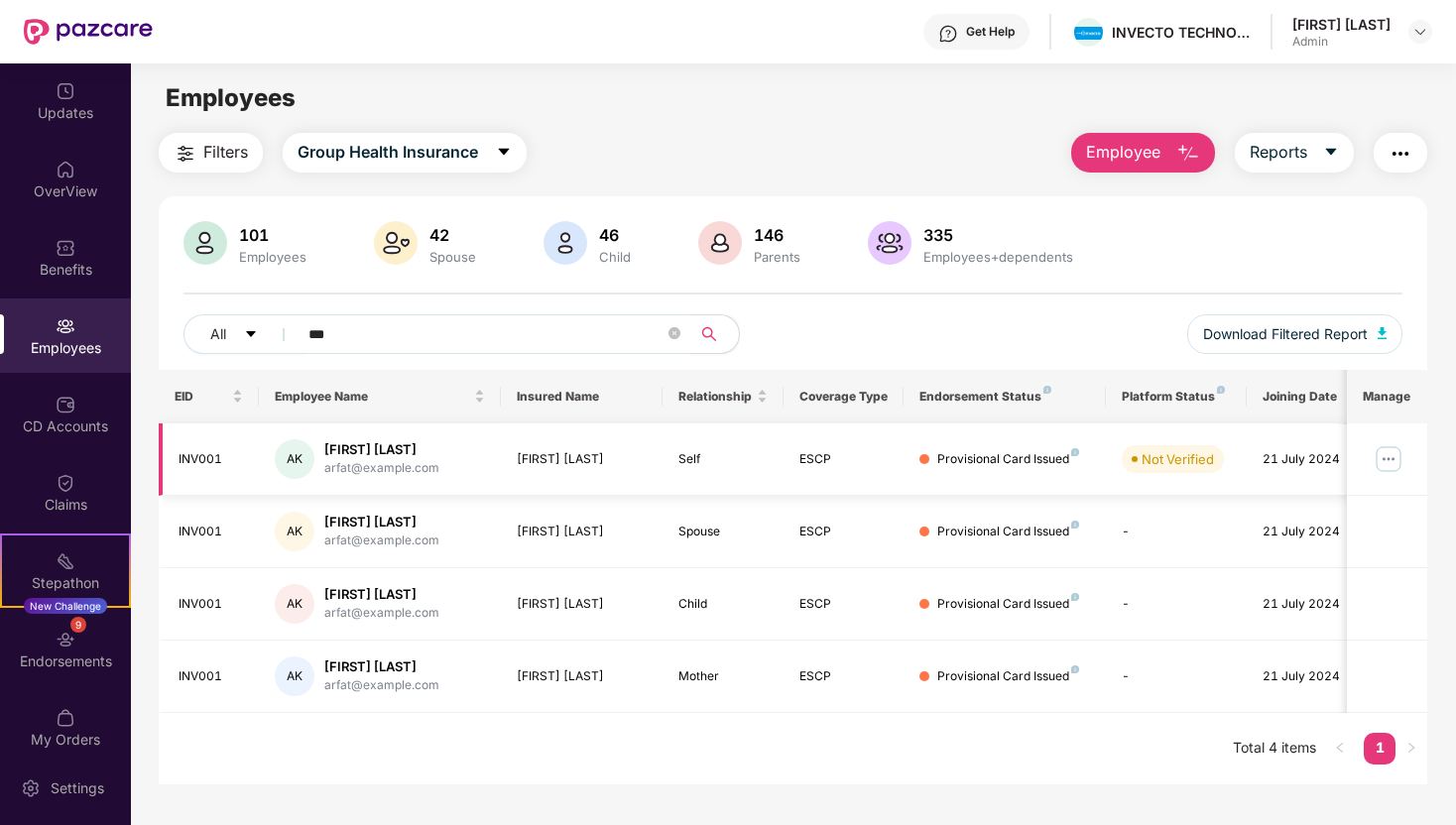 type on "***" 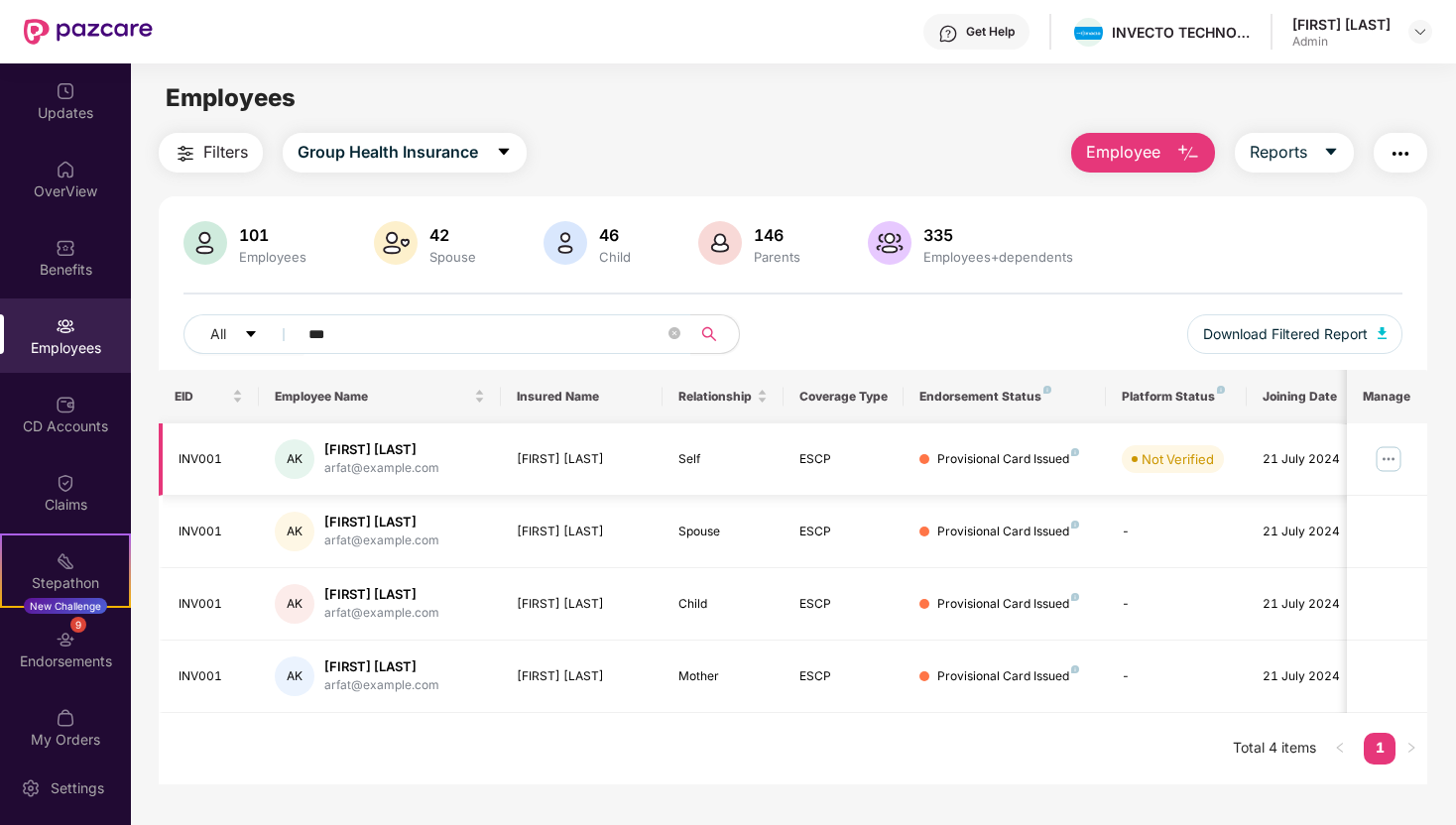 click at bounding box center [1389, 459] 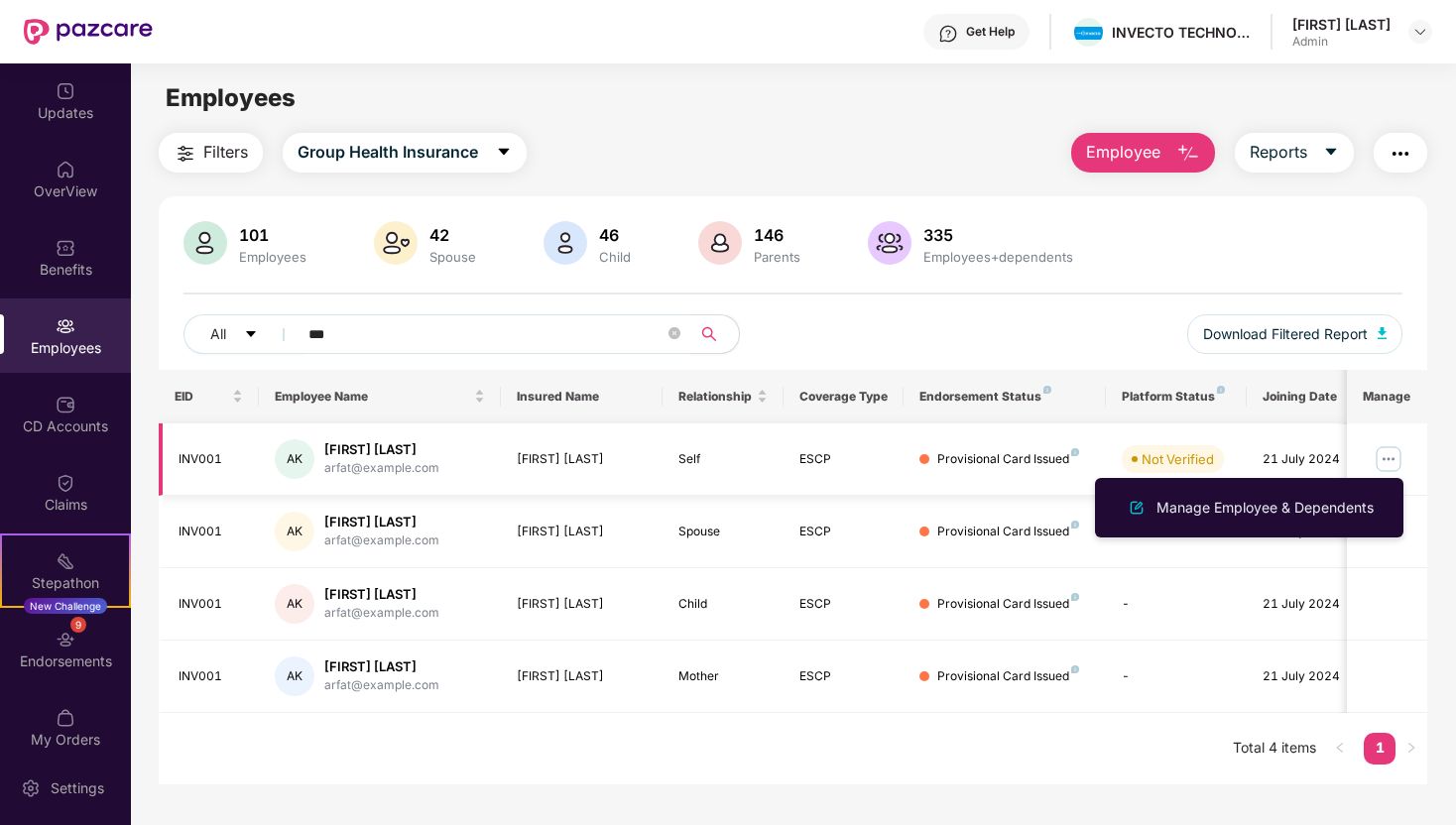 click on "21 July 2024" at bounding box center [1307, 459] 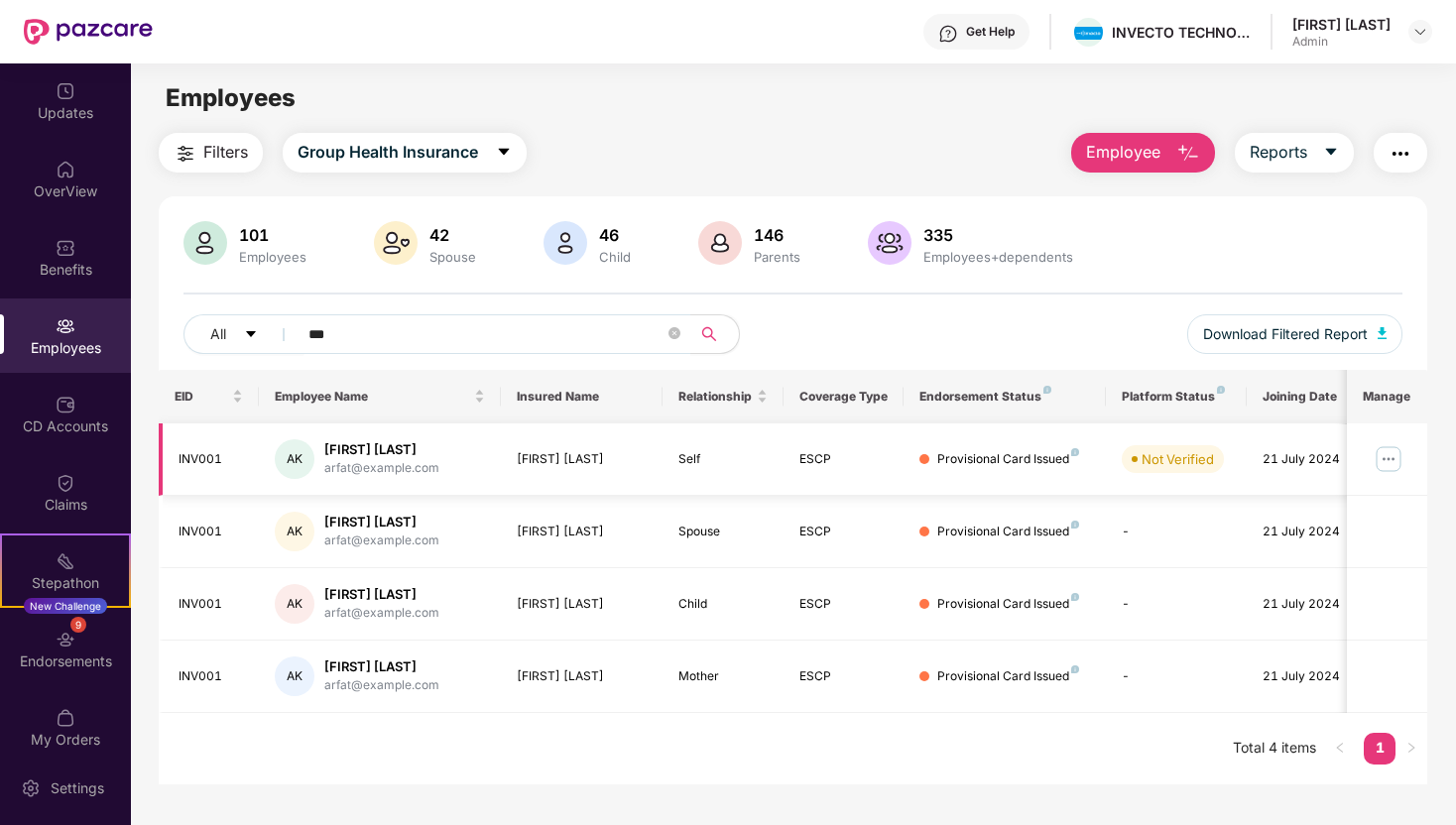 click at bounding box center [1389, 459] 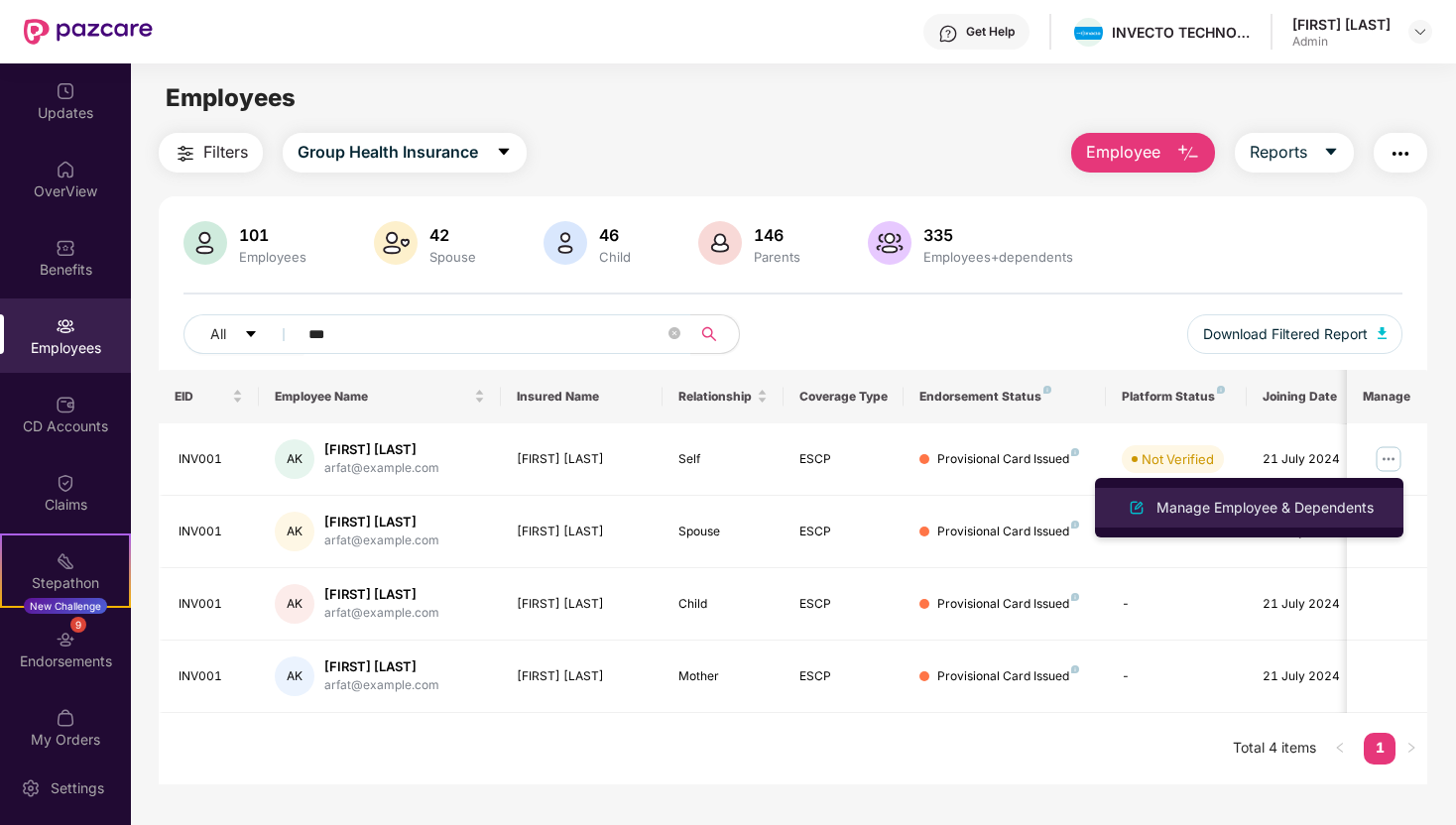 click on "Manage Employee & Dependents" at bounding box center [1265, 508] 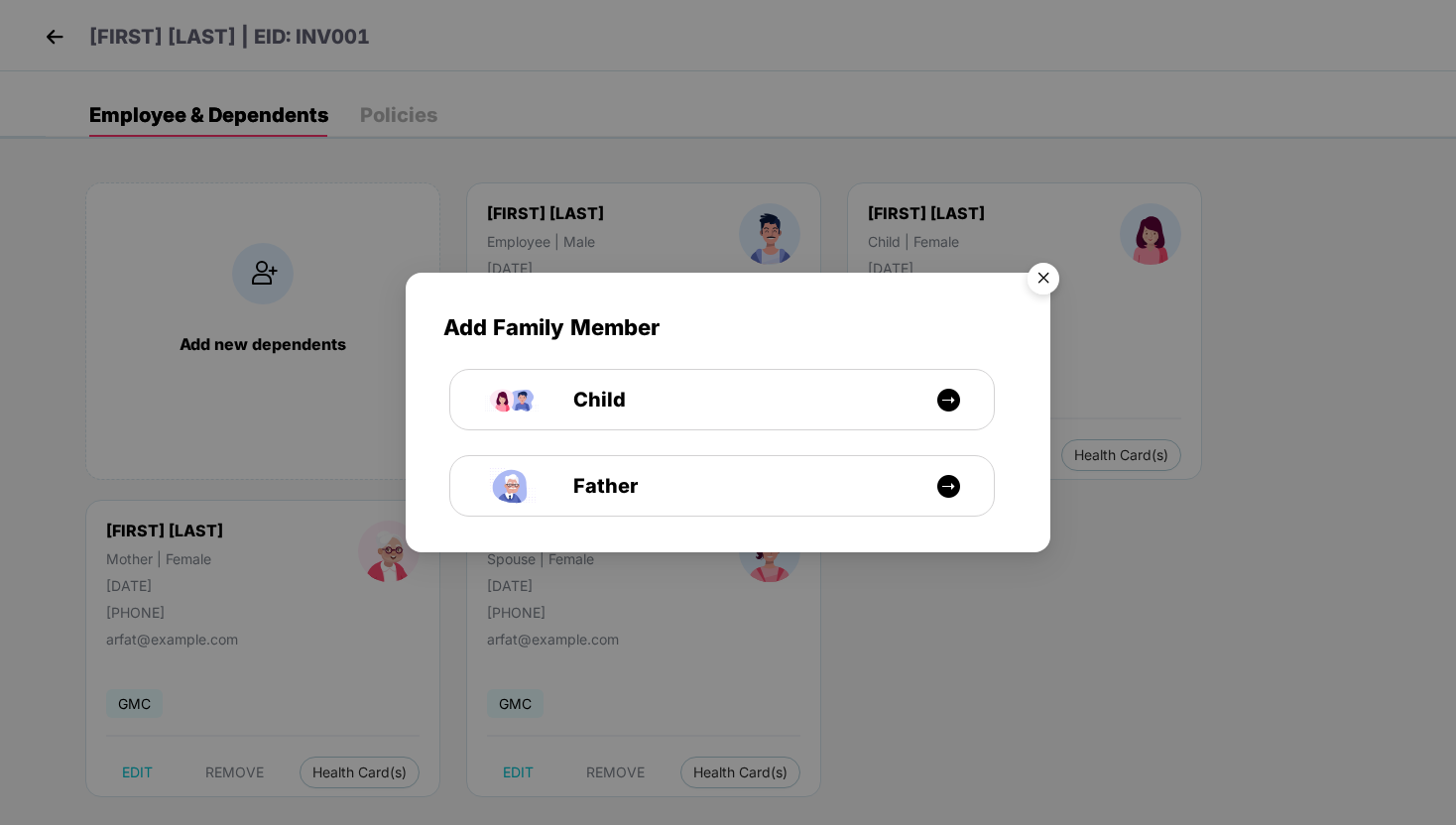 click at bounding box center [1043, 282] 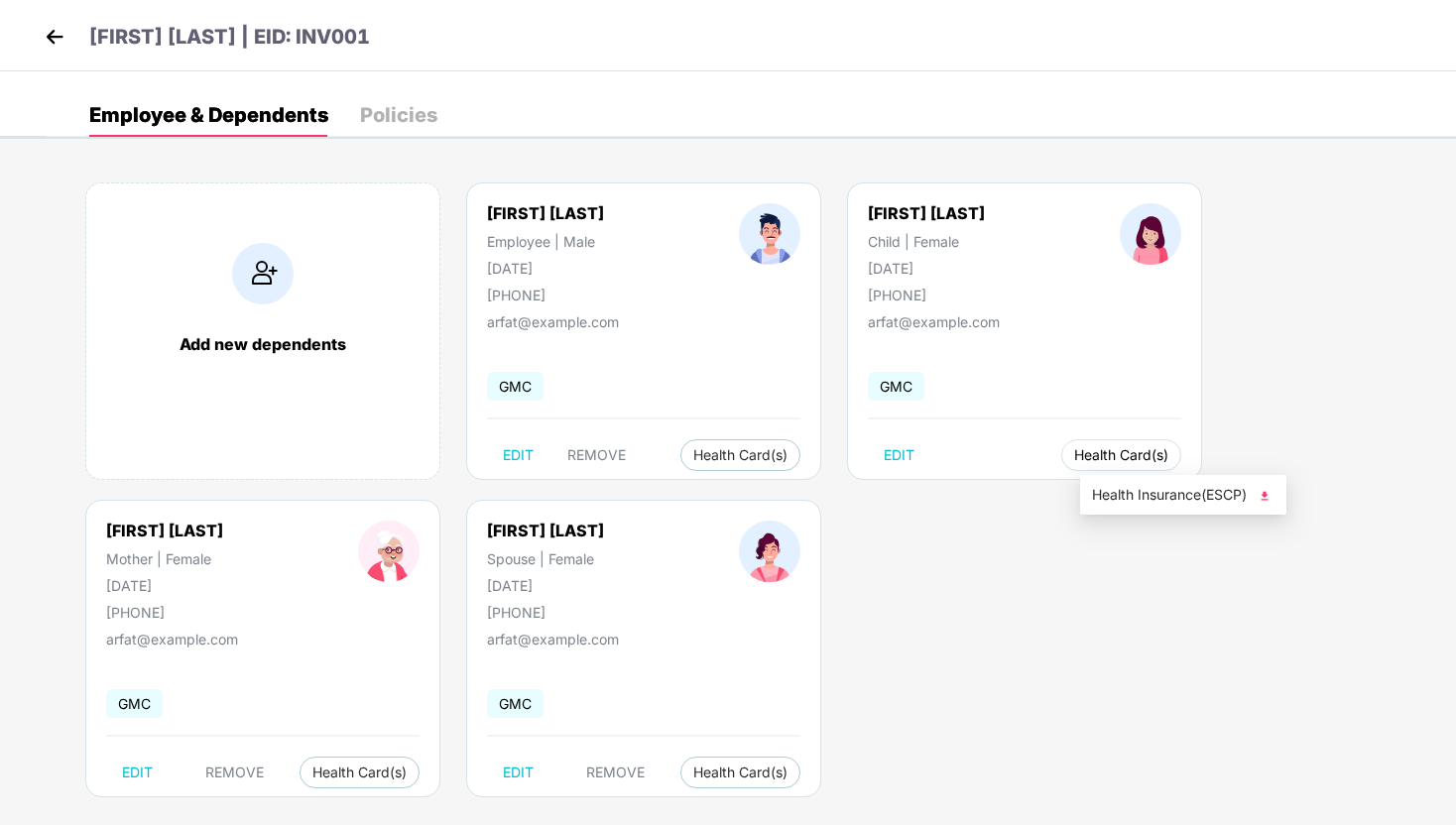click on "Health Card(s)" at bounding box center [1121, 455] 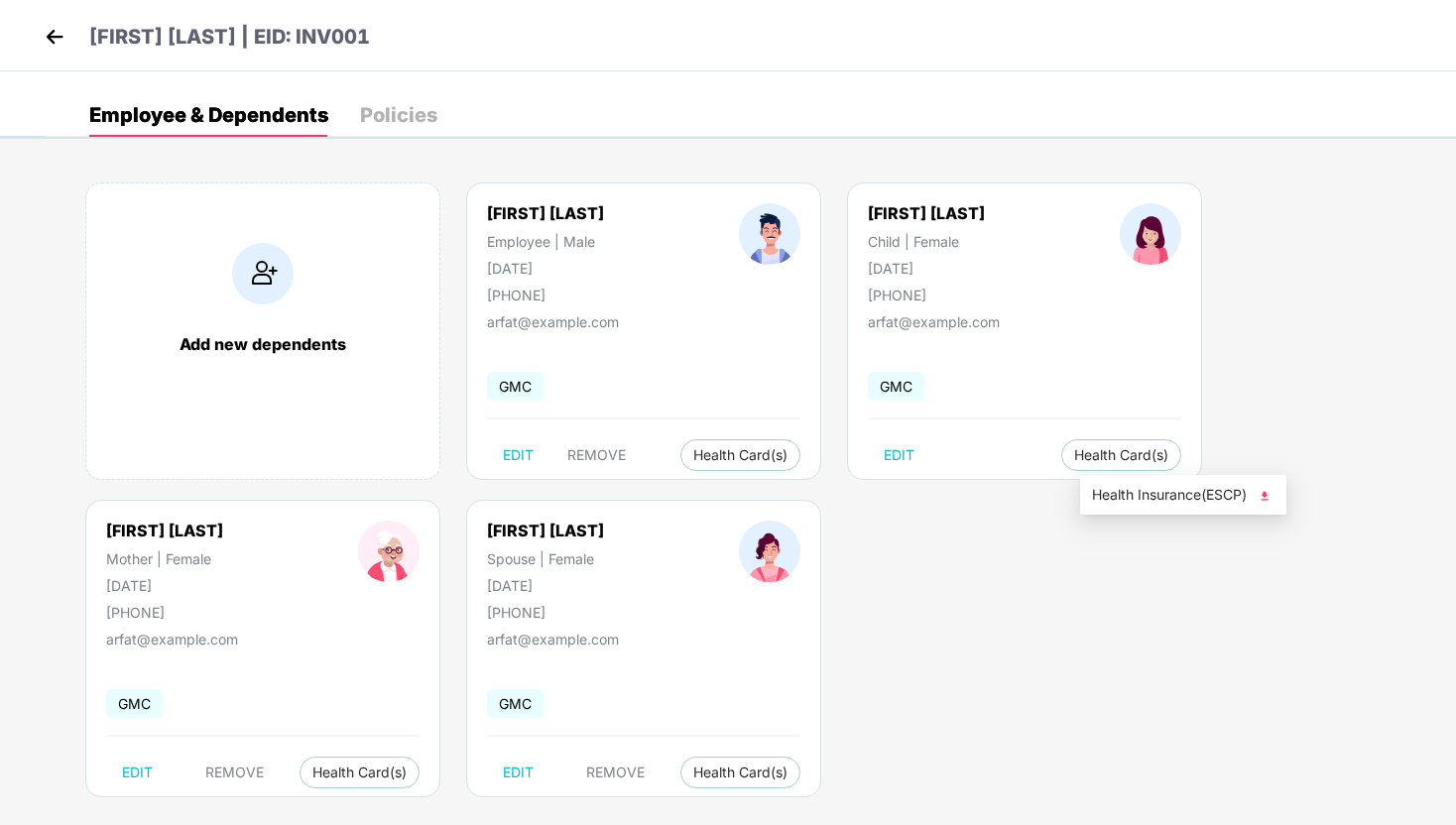 click at bounding box center [1265, 496] 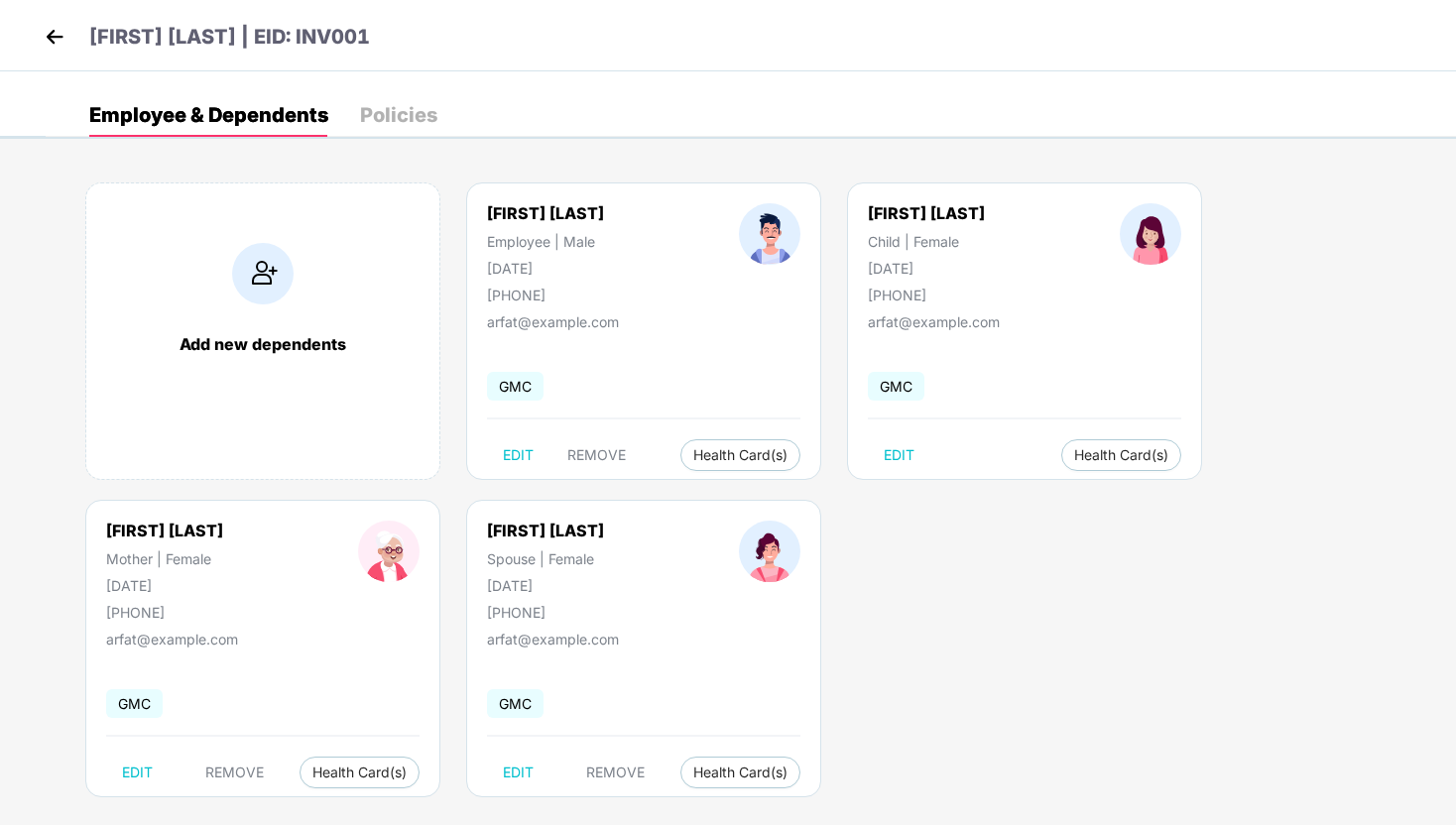 click on "[FIRST] [LAST]" at bounding box center [546, 213] 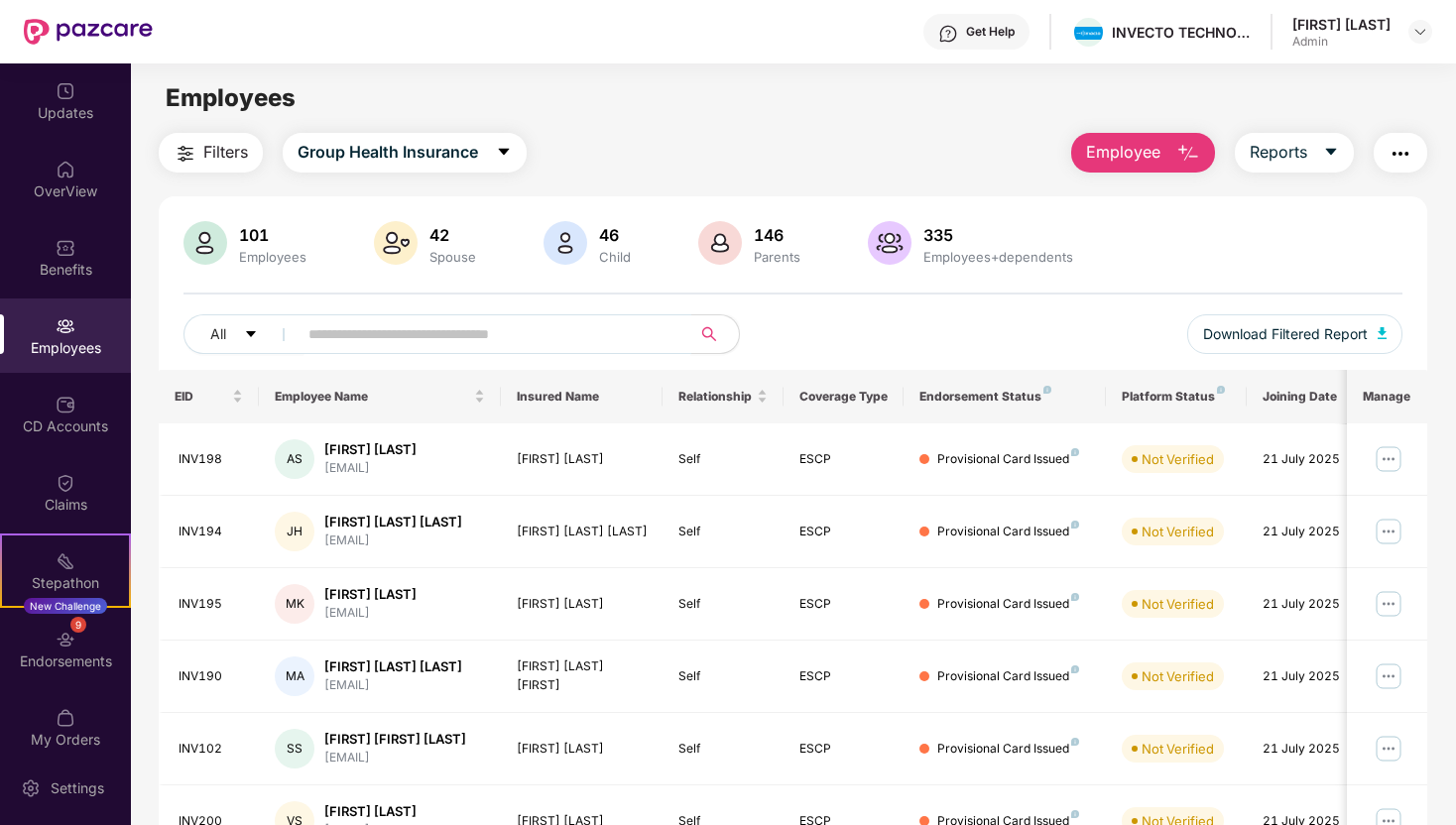 click at bounding box center (486, 334) 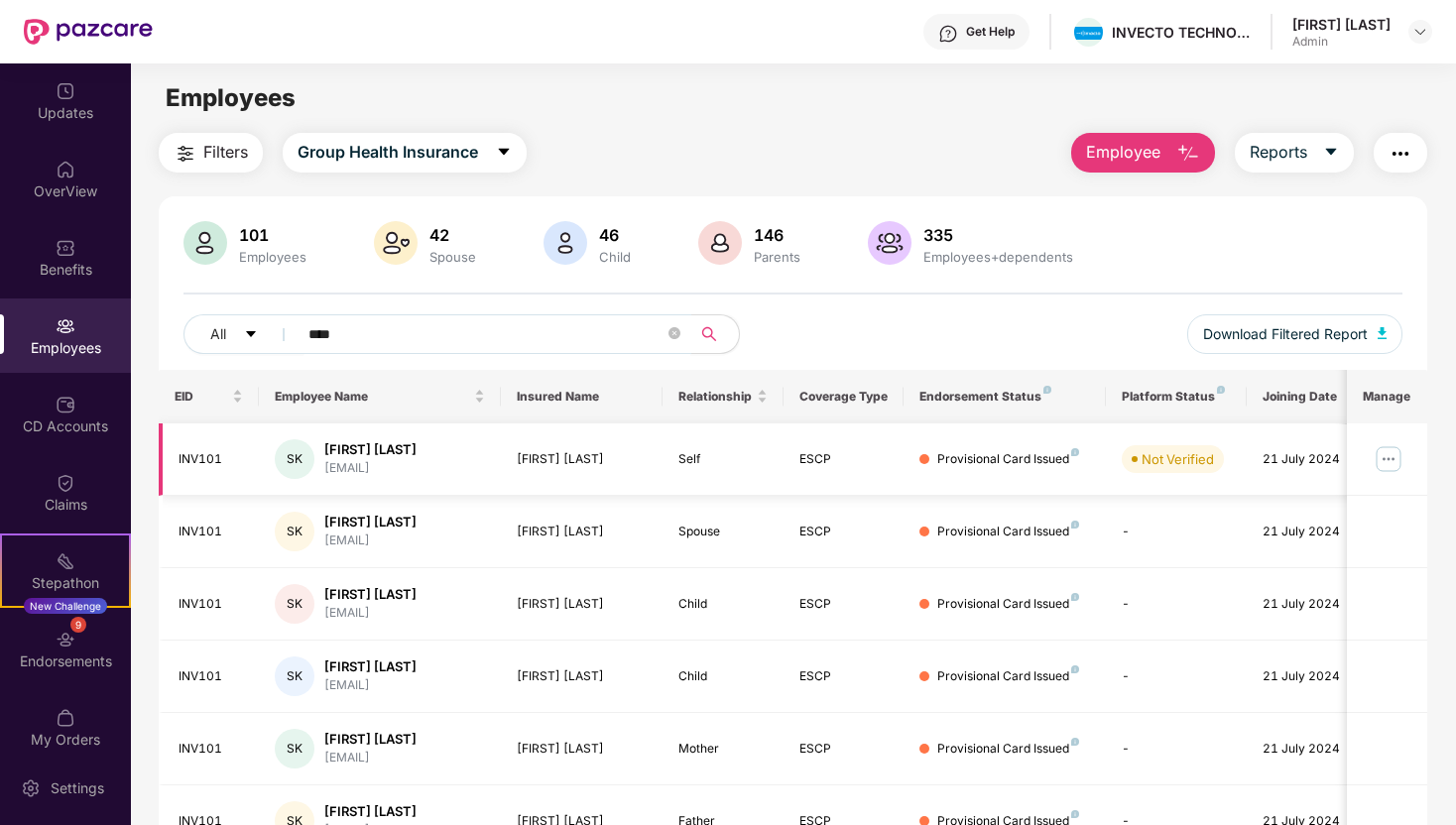 type on "****" 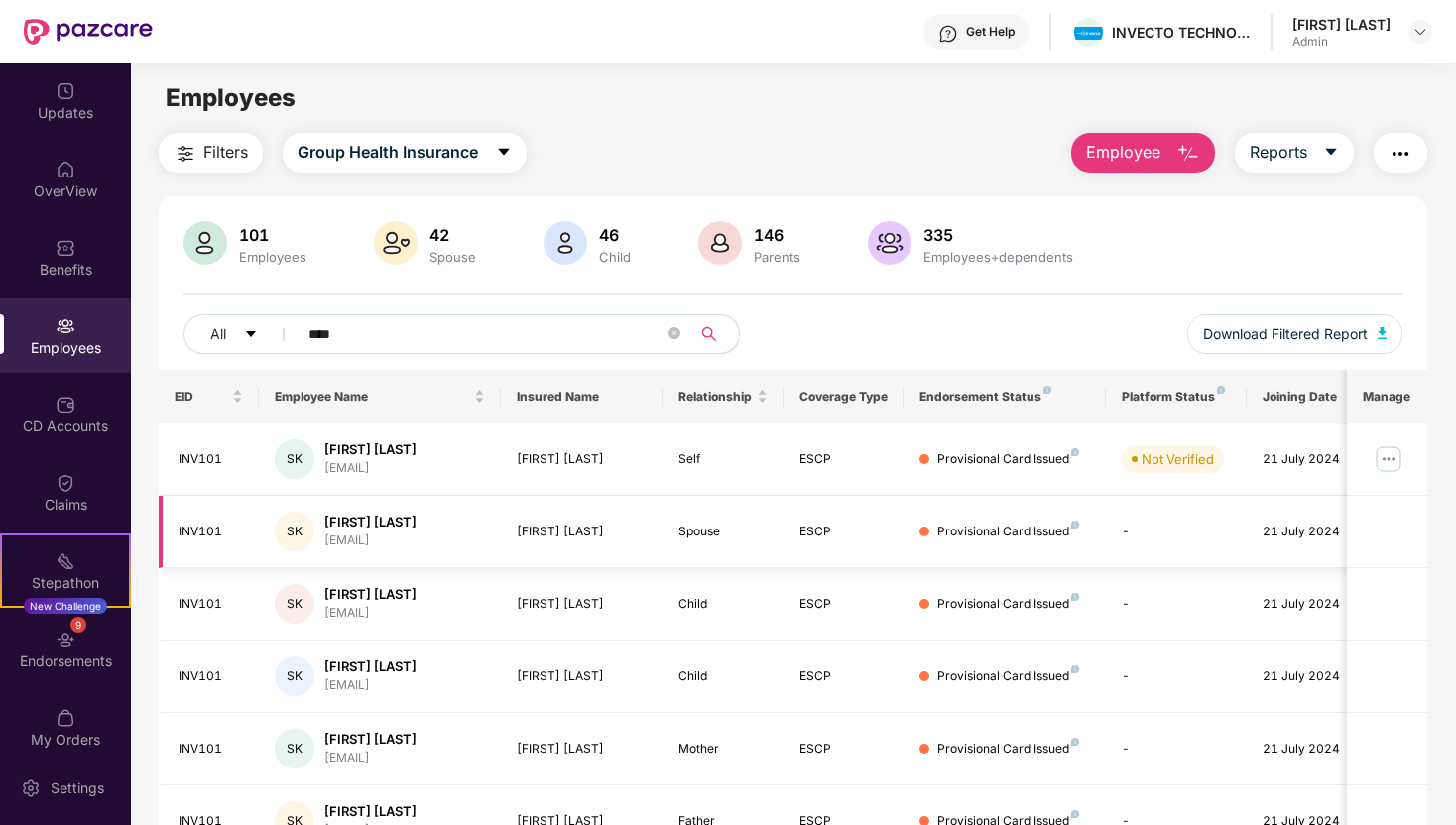 click on "[EMAIL]" at bounding box center (370, 540) 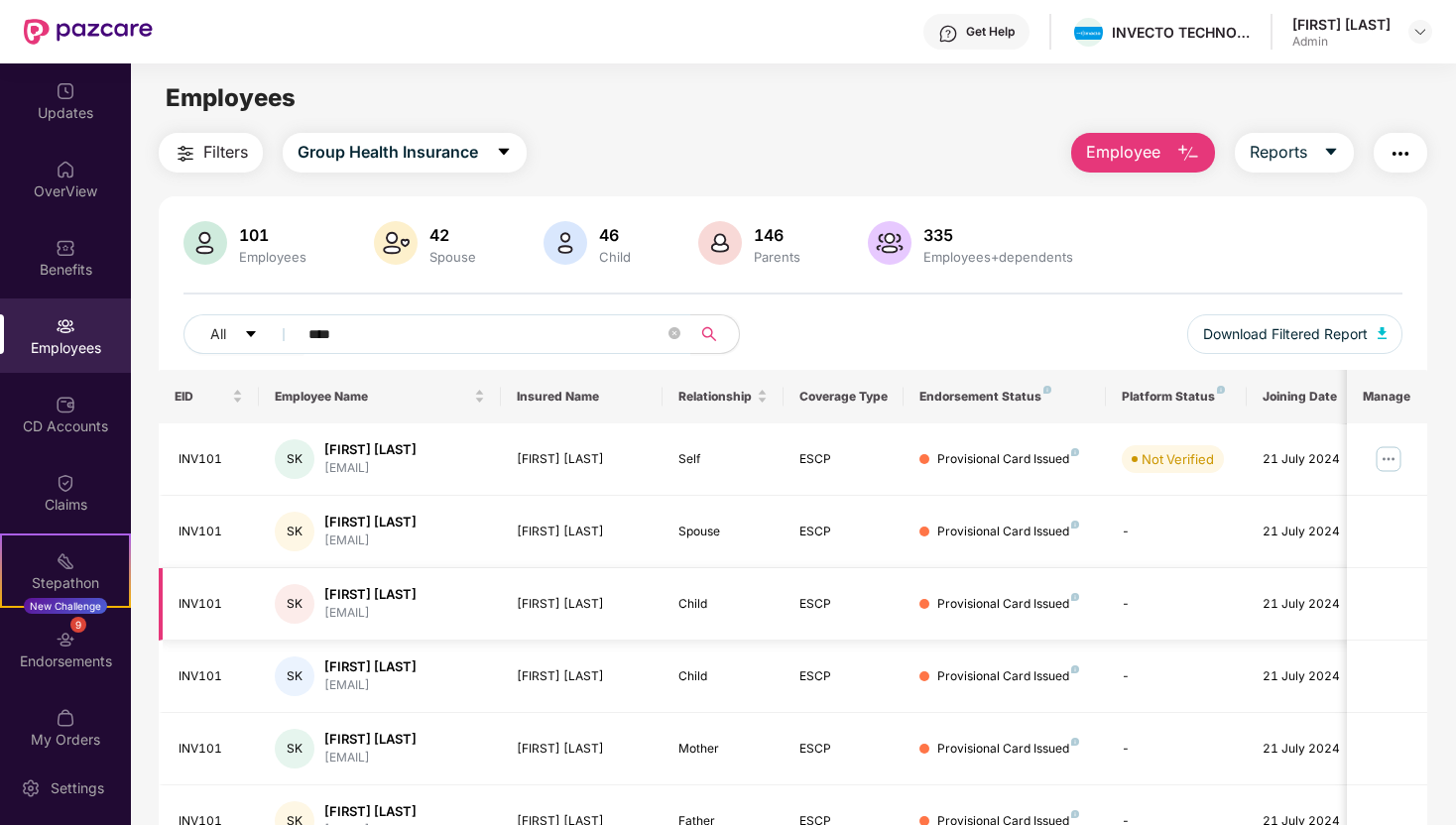 click on "[FIRST] [LAST]" at bounding box center [370, 594] 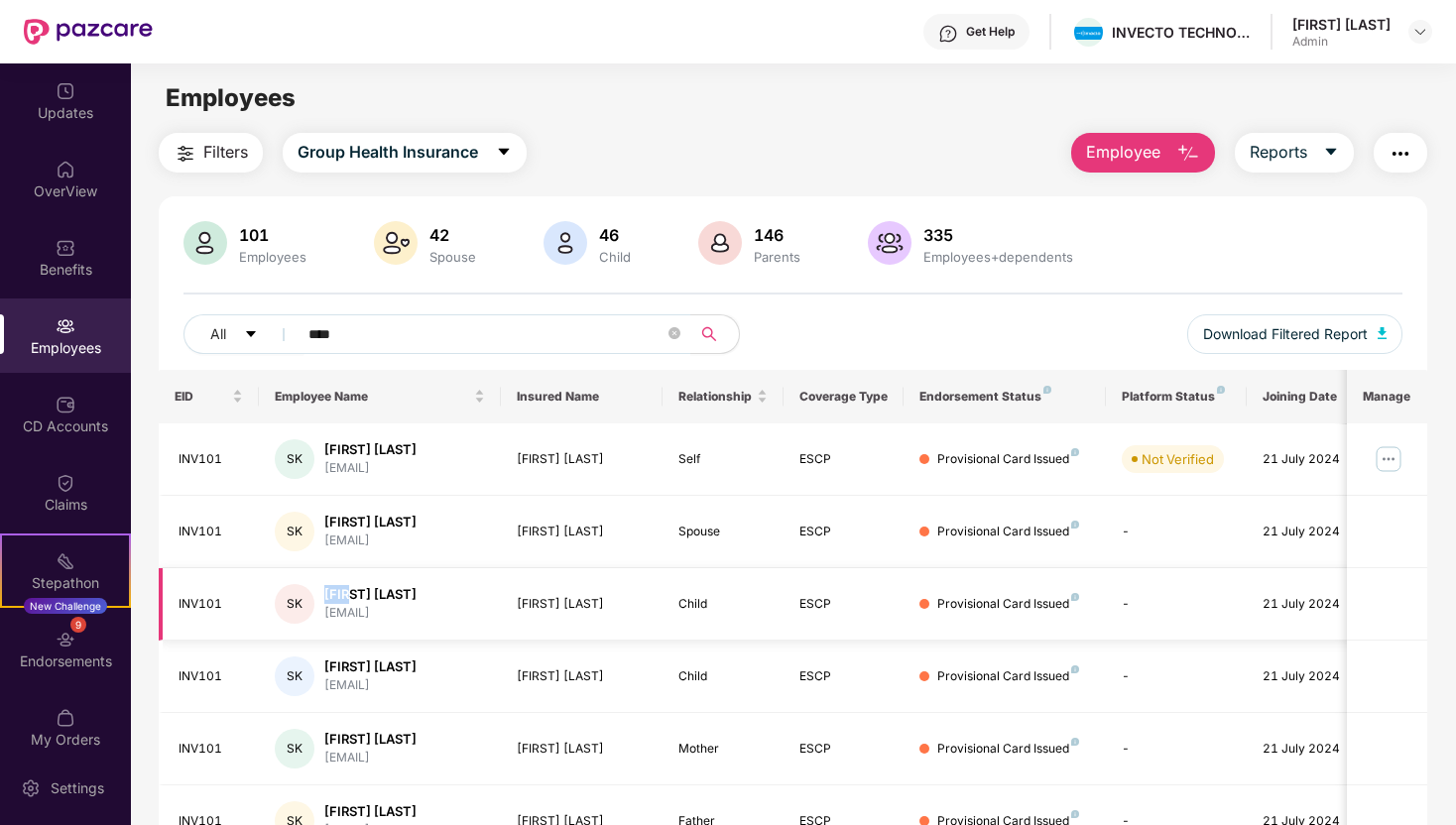 click on "[FIRST] [LAST]" at bounding box center [370, 594] 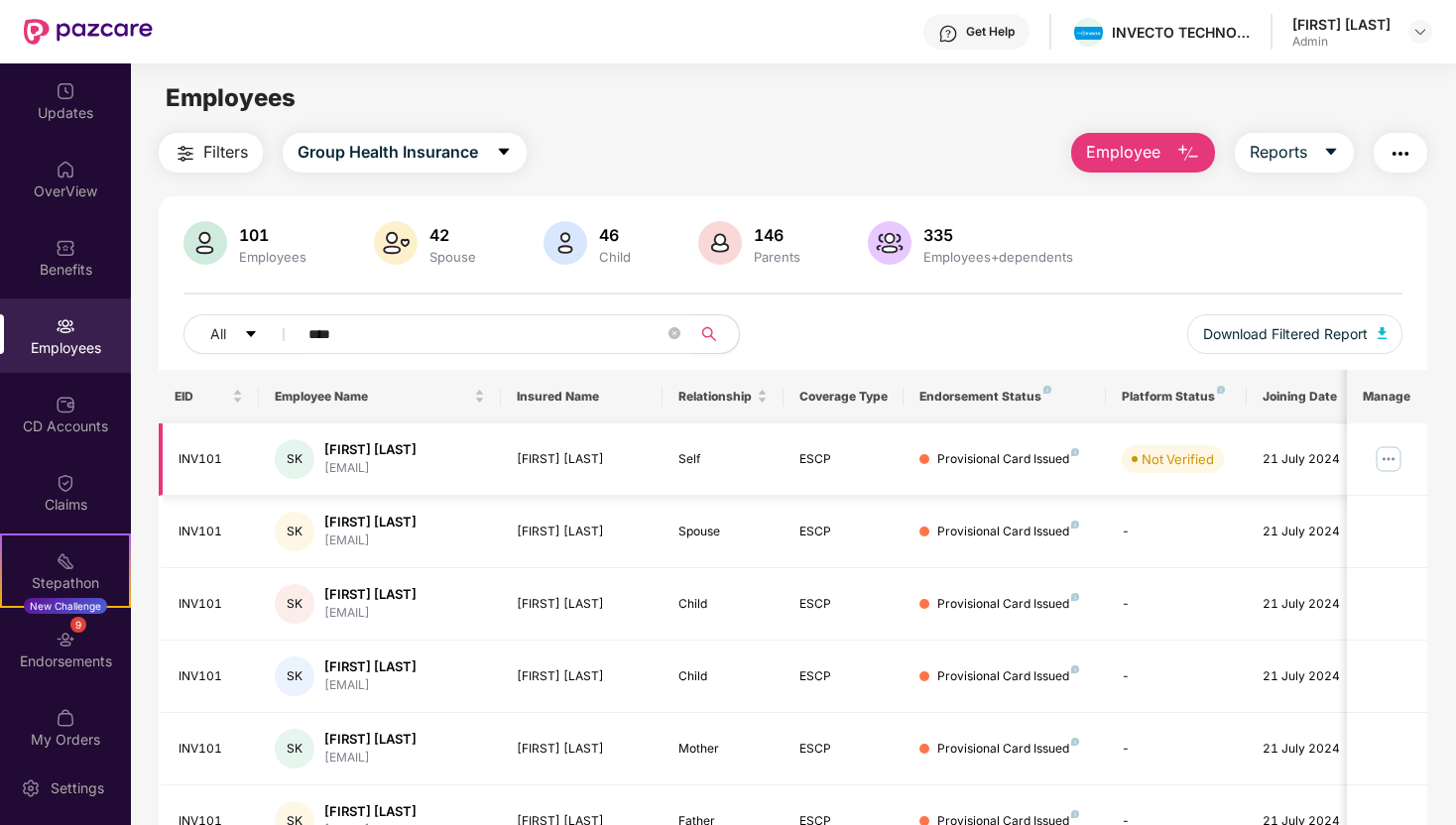 click on "21 July 2024" at bounding box center [1307, 459] 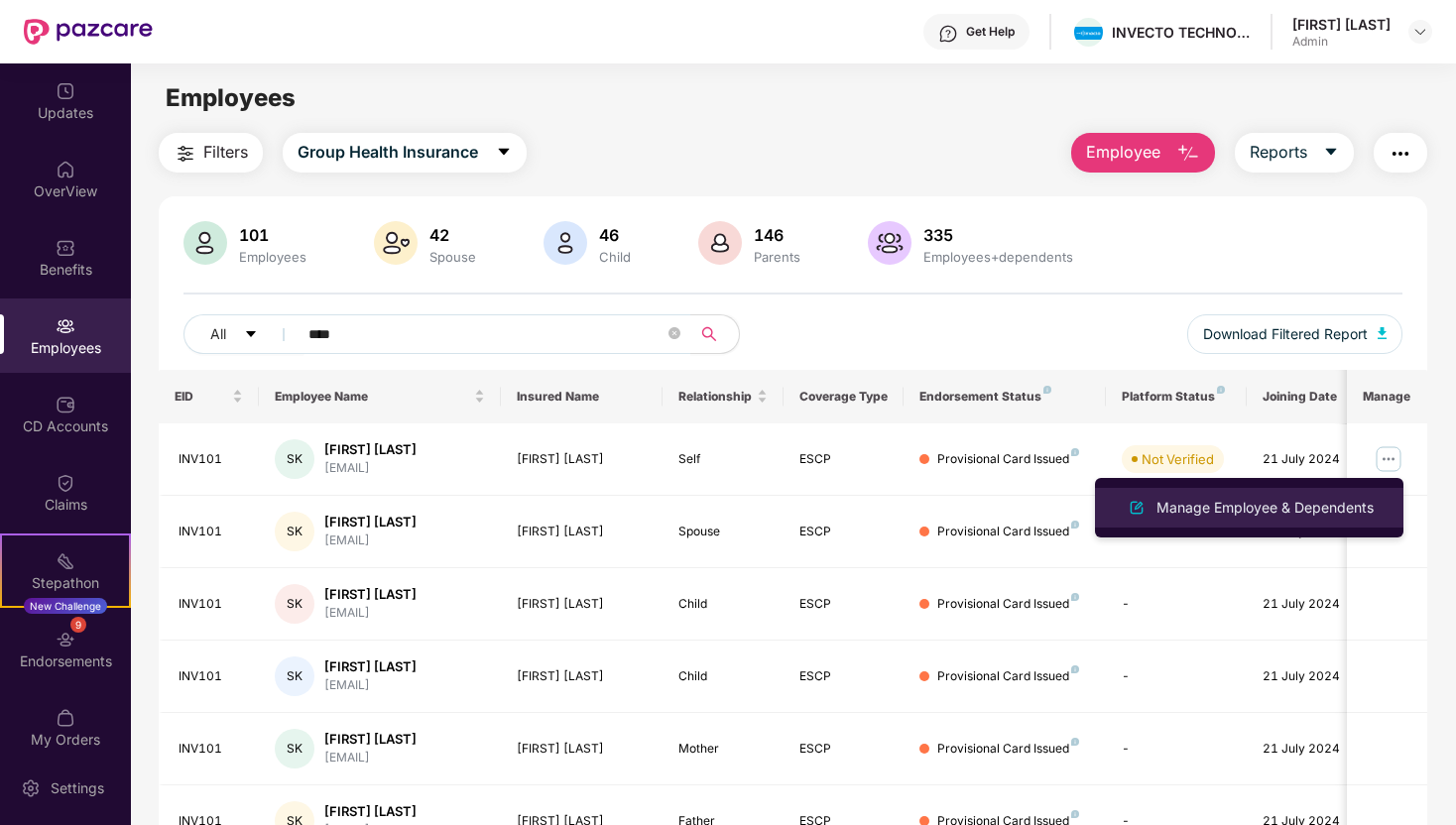 click on "Manage Employee & Dependents" at bounding box center (1265, 508) 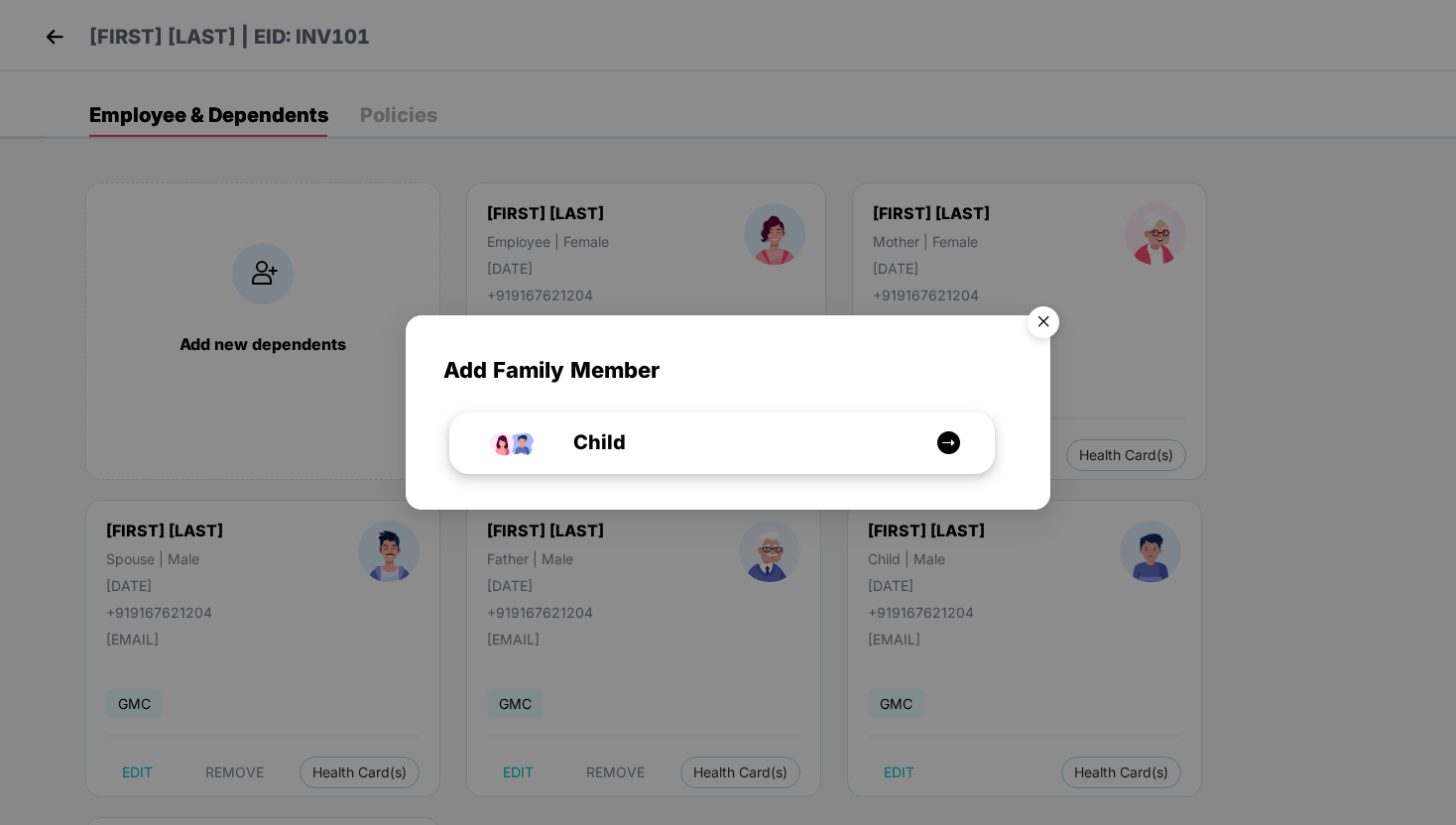 click on "Child" at bounding box center [722, 443] 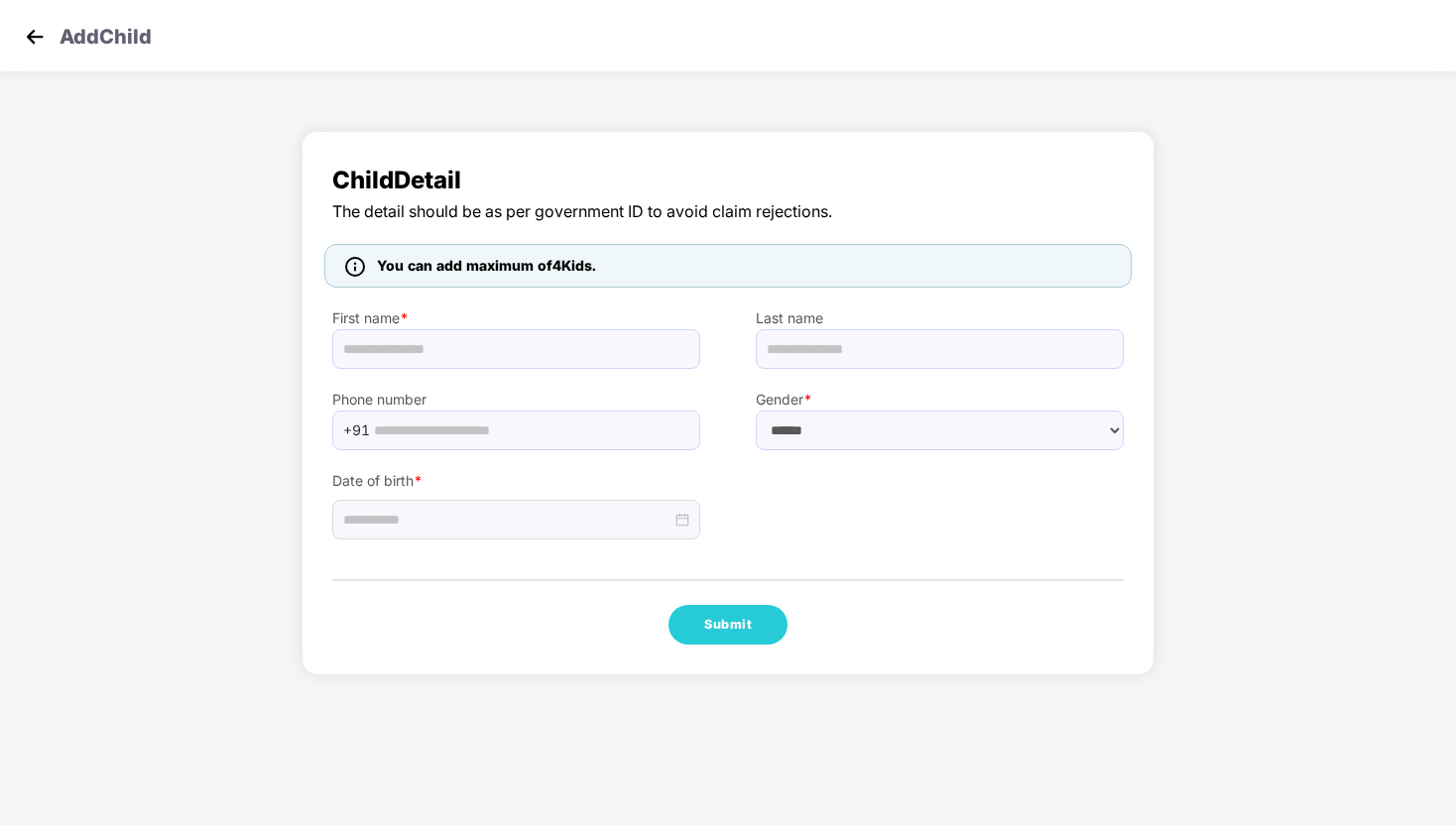 click at bounding box center [35, 37] 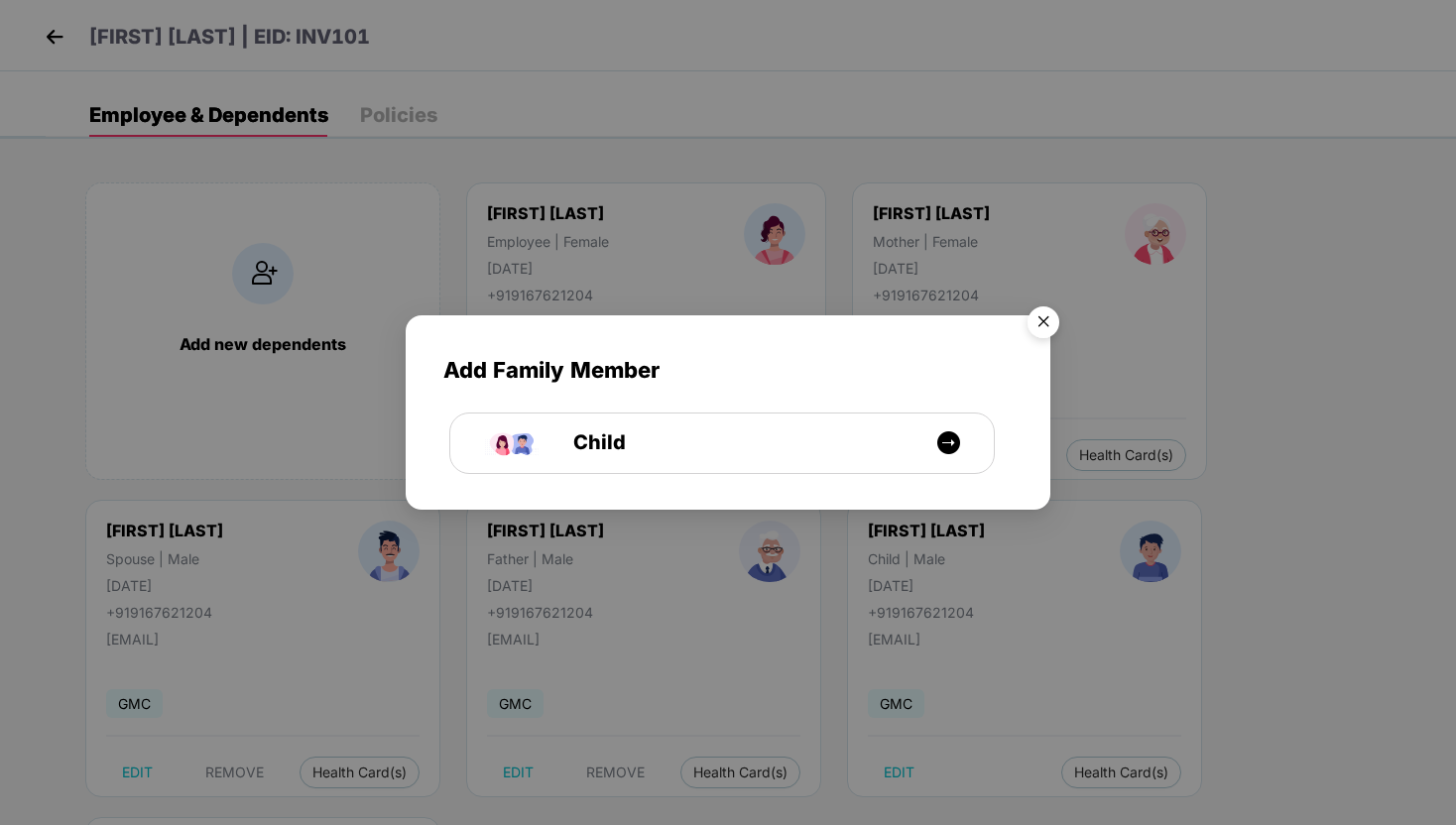 click at bounding box center (1043, 325) 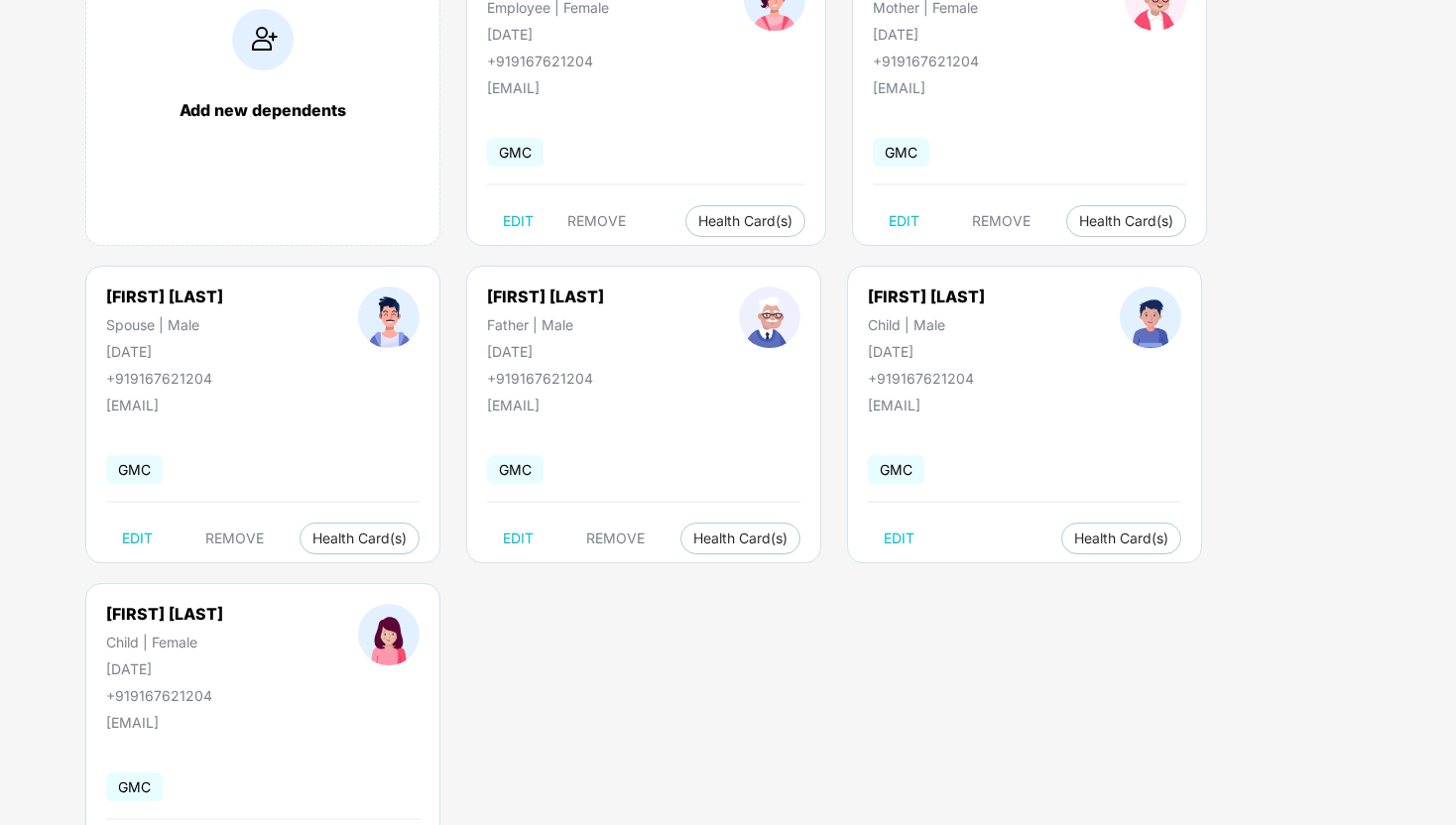 scroll, scrollTop: 238, scrollLeft: 0, axis: vertical 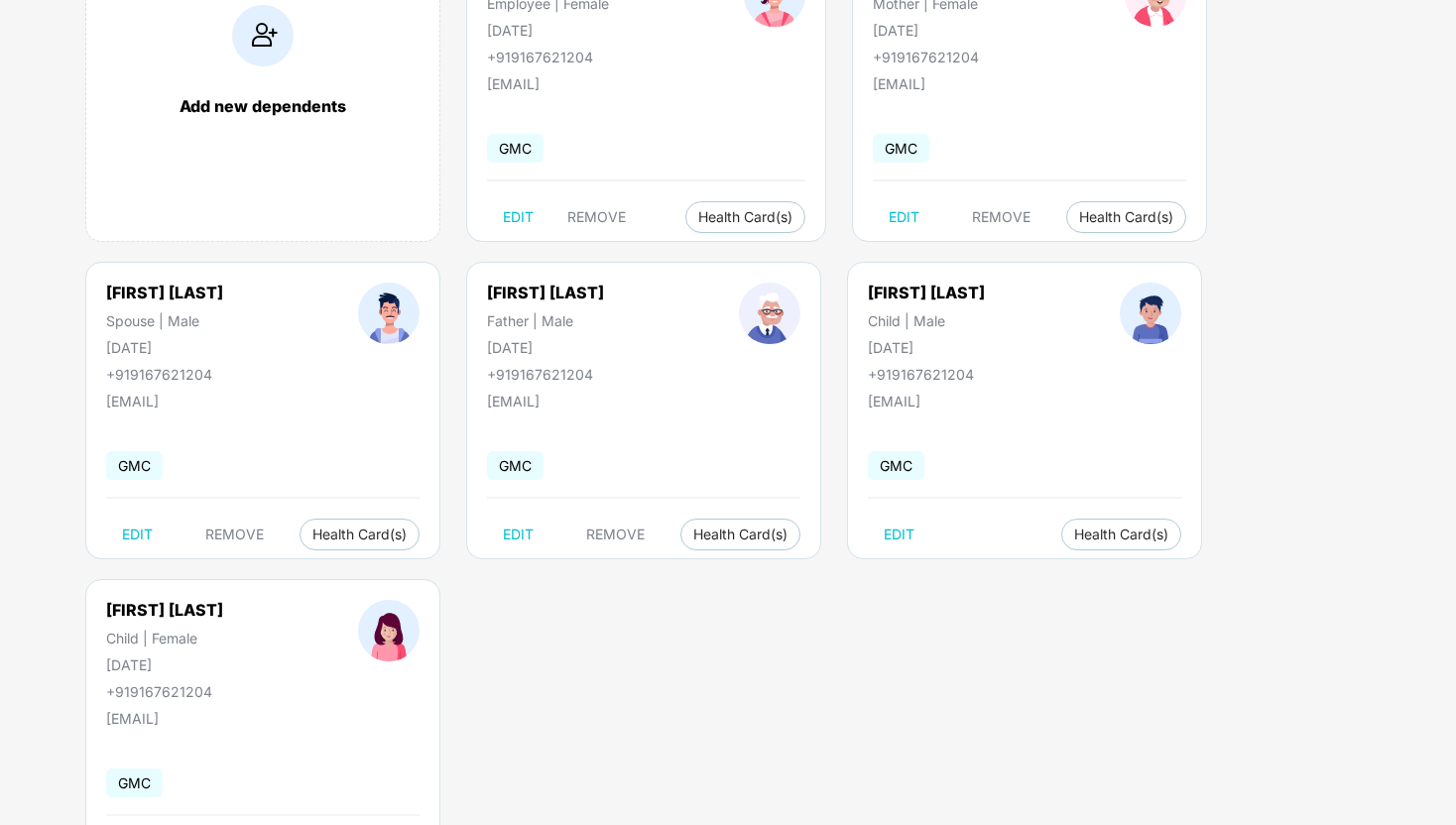 click at bounding box center (389, 631) 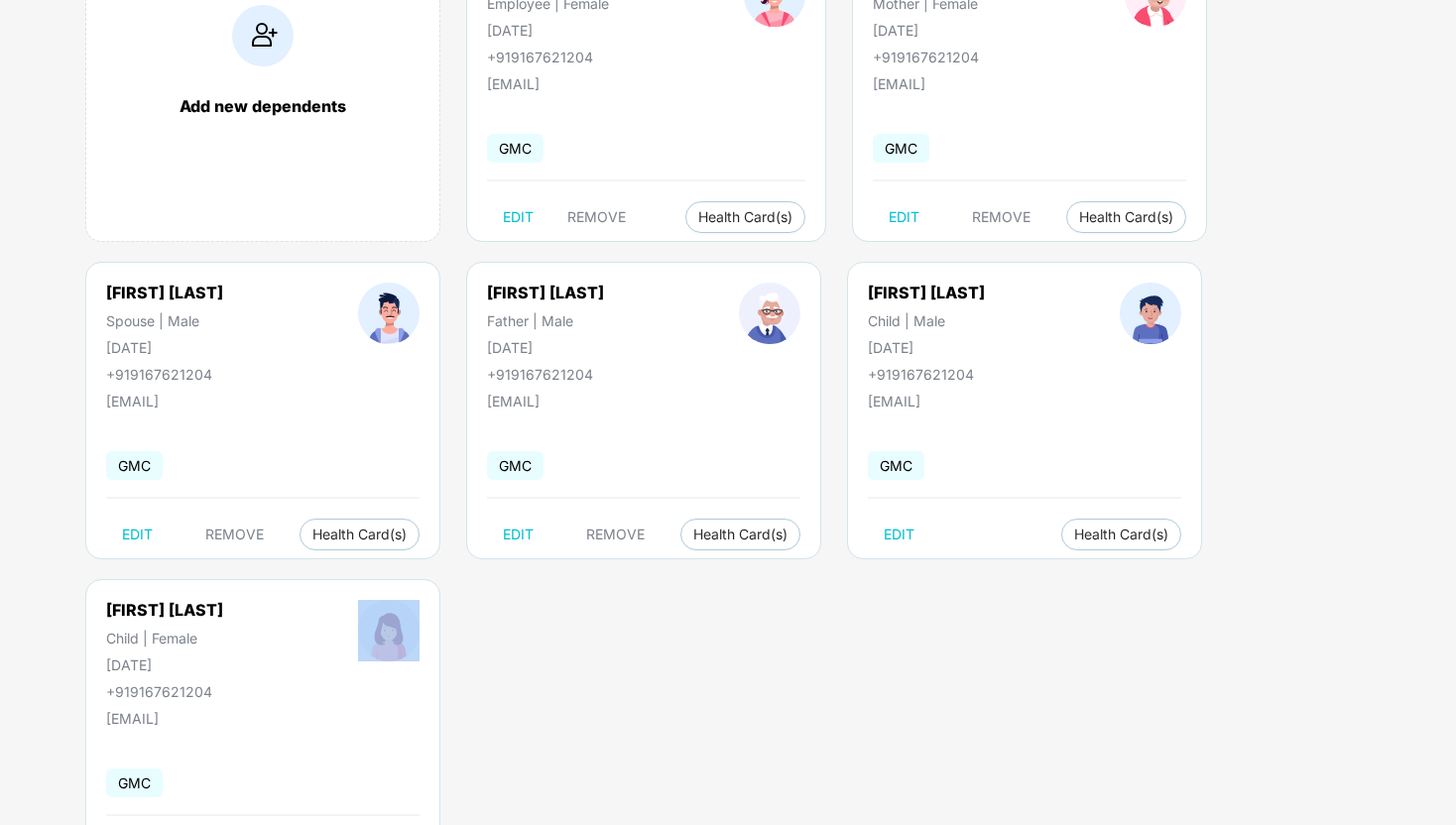 click at bounding box center [389, 649] 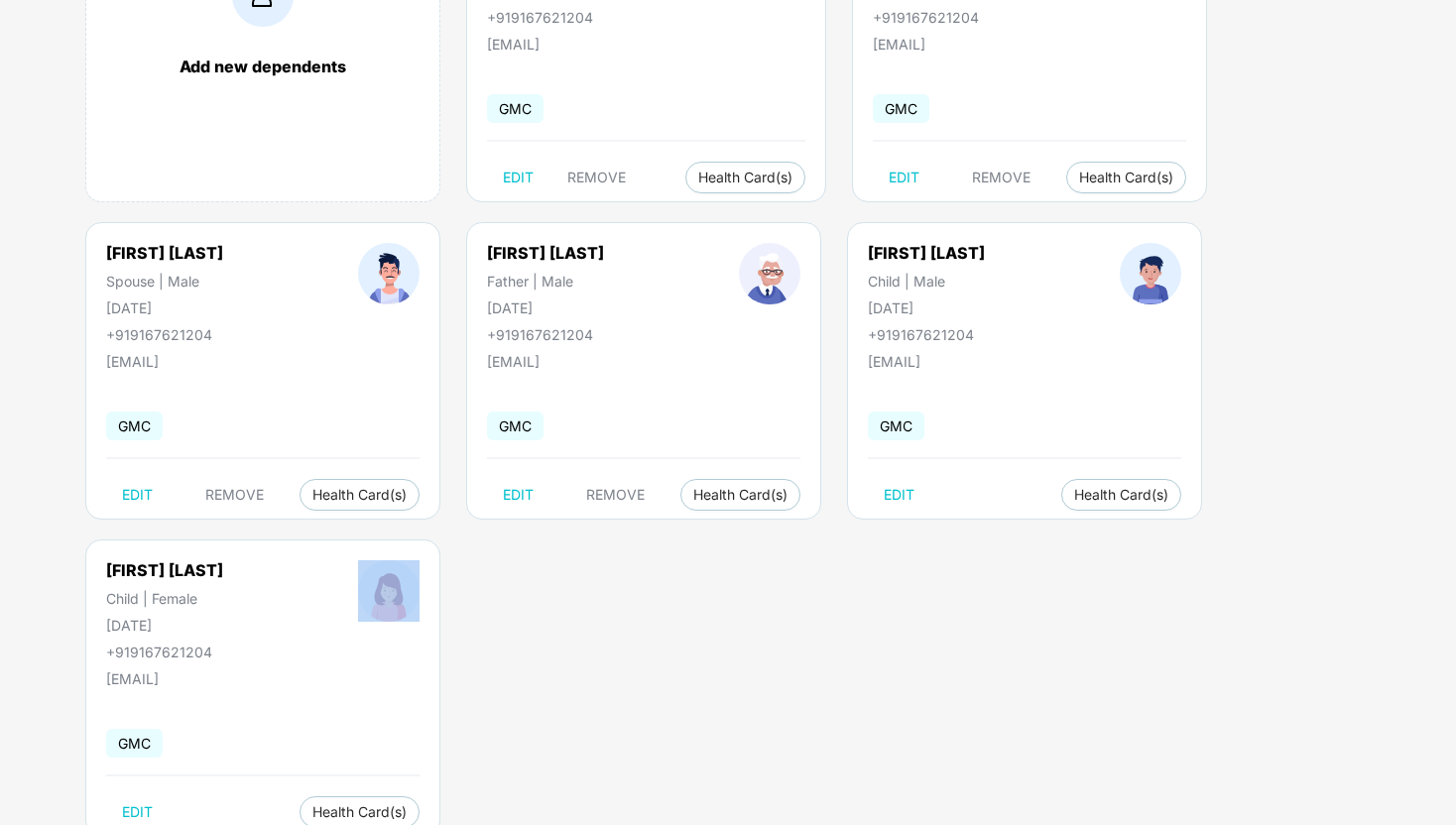 scroll, scrollTop: 339, scrollLeft: 0, axis: vertical 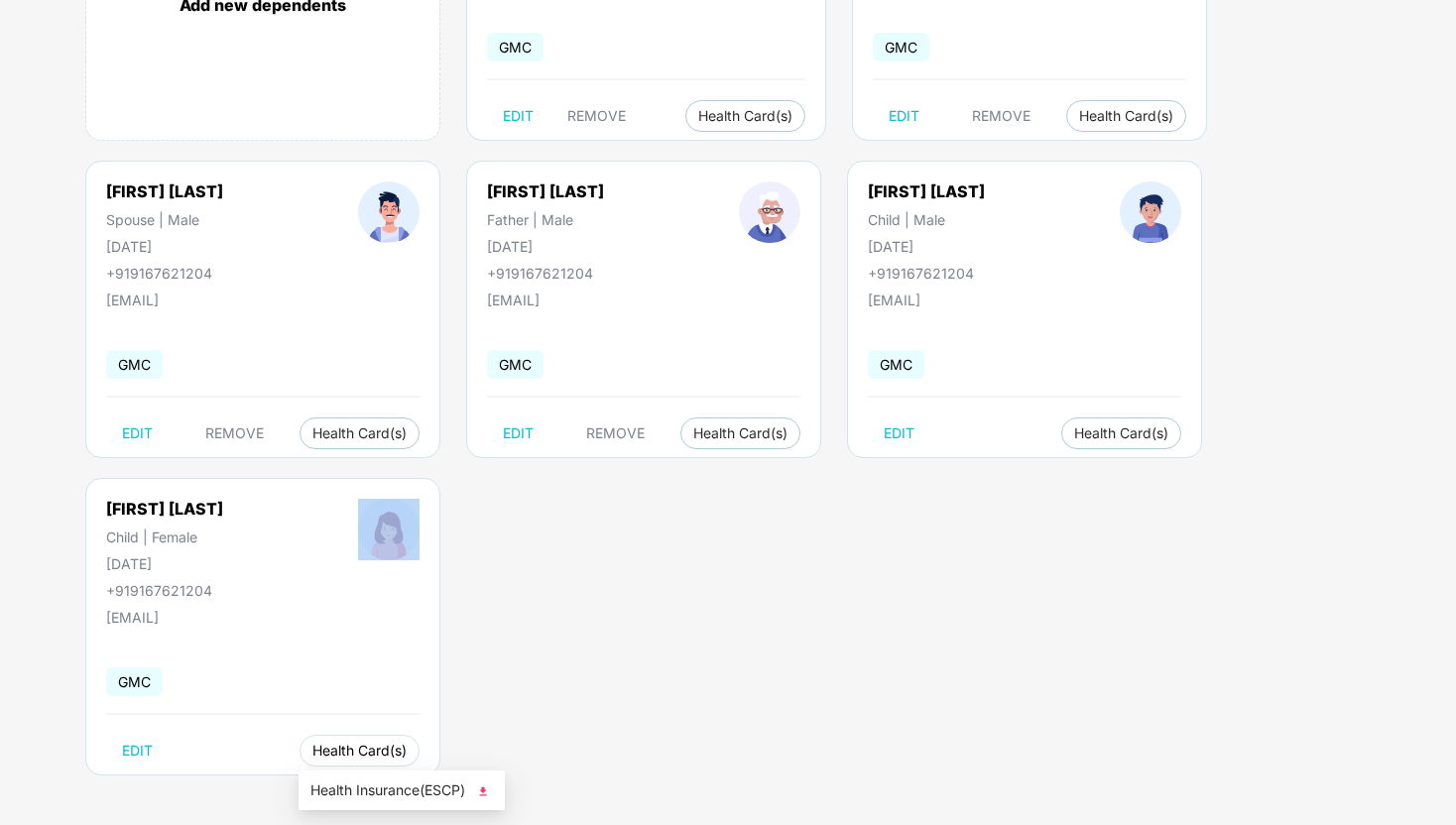 click on "Health Card(s)" at bounding box center (359, 751) 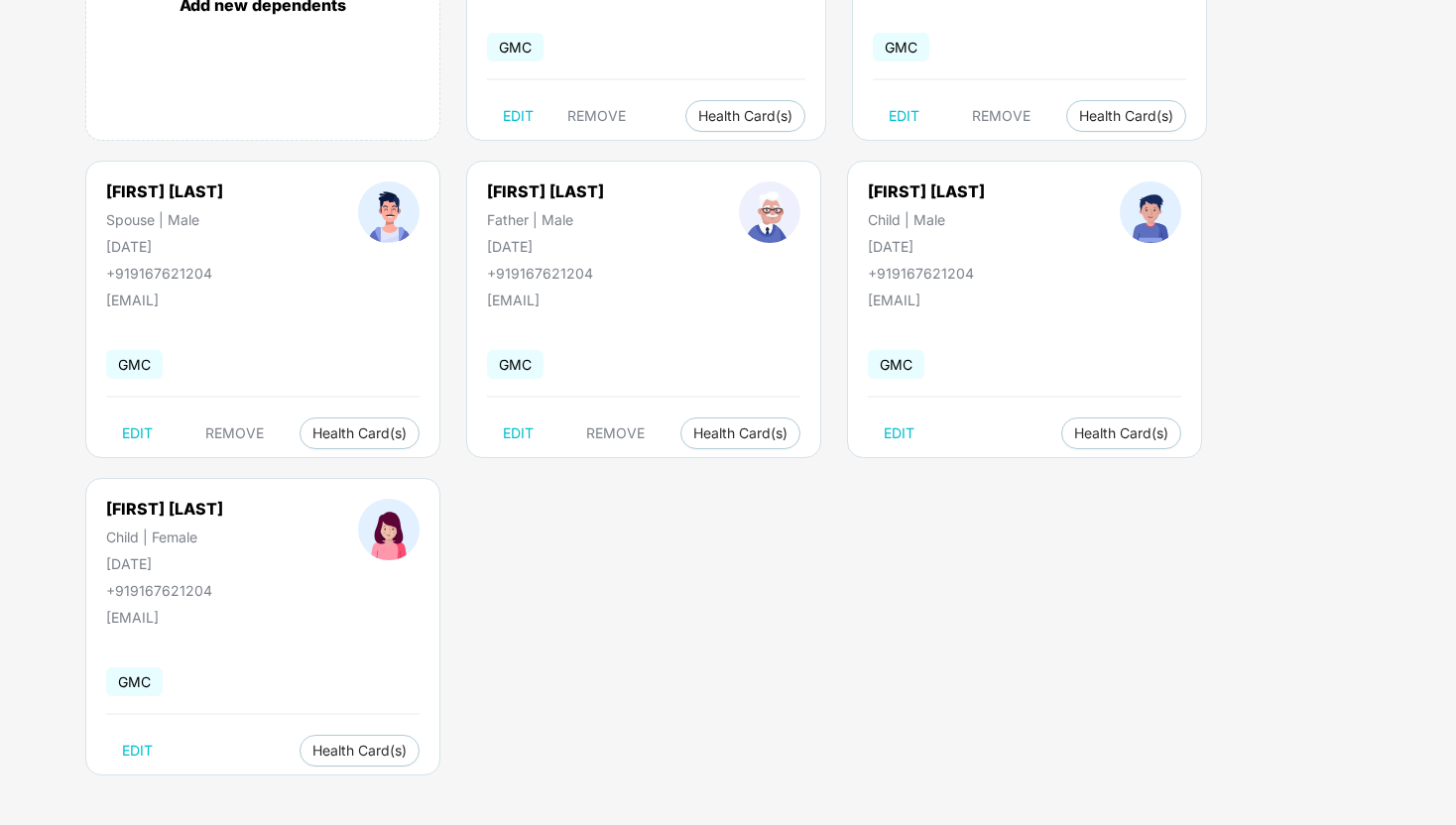 click on "Add new dependents [FIRST] [LAST] Employee | Female [DATE] [PHONE] [EMAIL] GMC   EDIT REMOVE Health Card(s) [FIRST] [LAST] Mother | Female [DATE] [PHONE] [EMAIL] GMC EDIT REMOVE Health Card(s) [FIRST] [LAST] Spouse | Male [DATE] [PHONE] [EMAIL] GMC EDIT REMOVE Health Card(s) [FIRST] [LAST] Father | Male [DATE] [PHONE] [EMAIL] GMC EDIT REMOVE Health Card(s) [FIRST] [LAST] Child | Male [DATE] [PHONE] [EMAIL] GMC EDIT Health Card(s) [FIRST] [LAST] Child | Female [DATE] [PHONE] [EMAIL] GMC EDIT Health Card(s)" at bounding box center [751, 319] 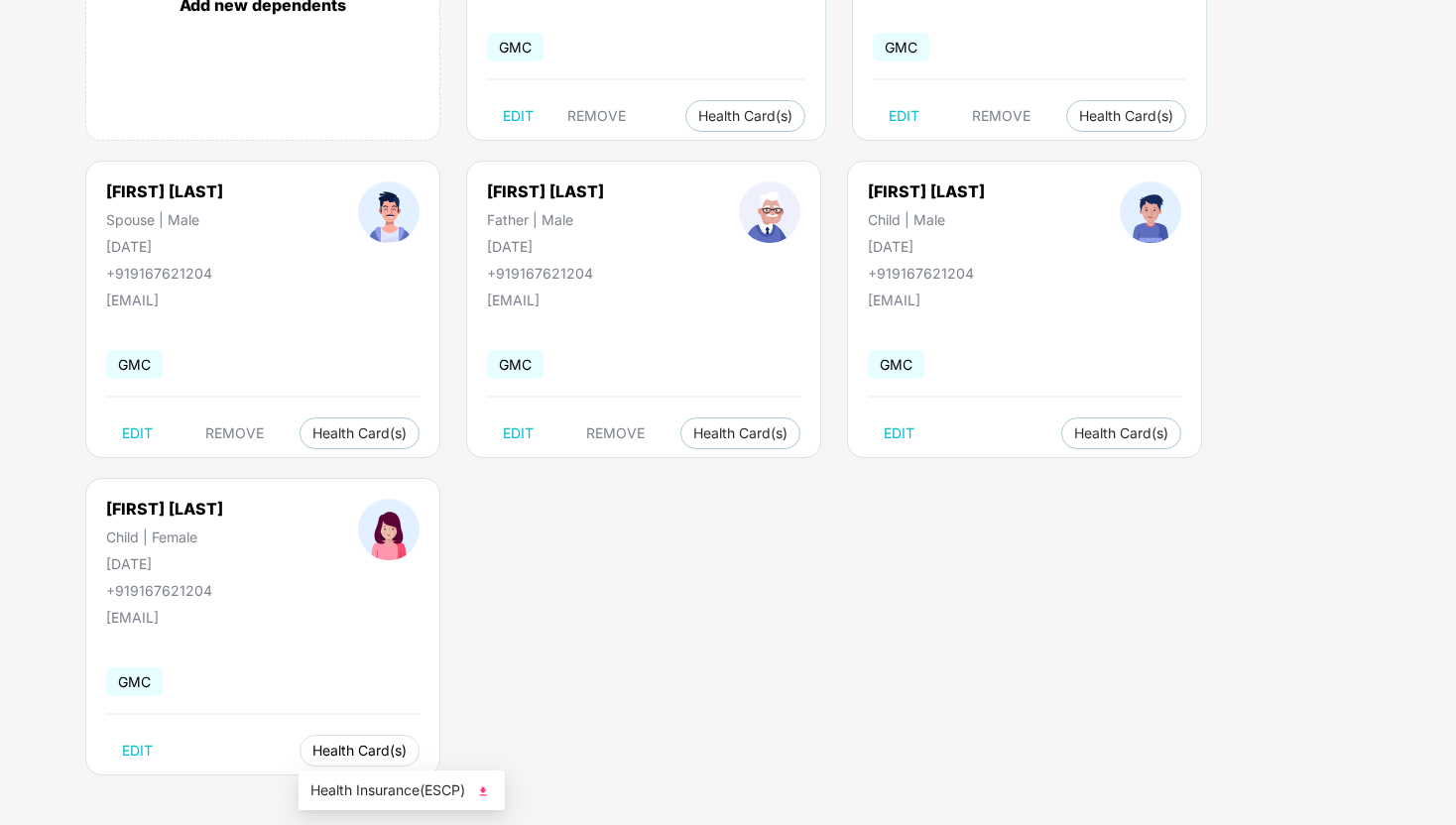 click on "Health Card(s)" at bounding box center [359, 751] 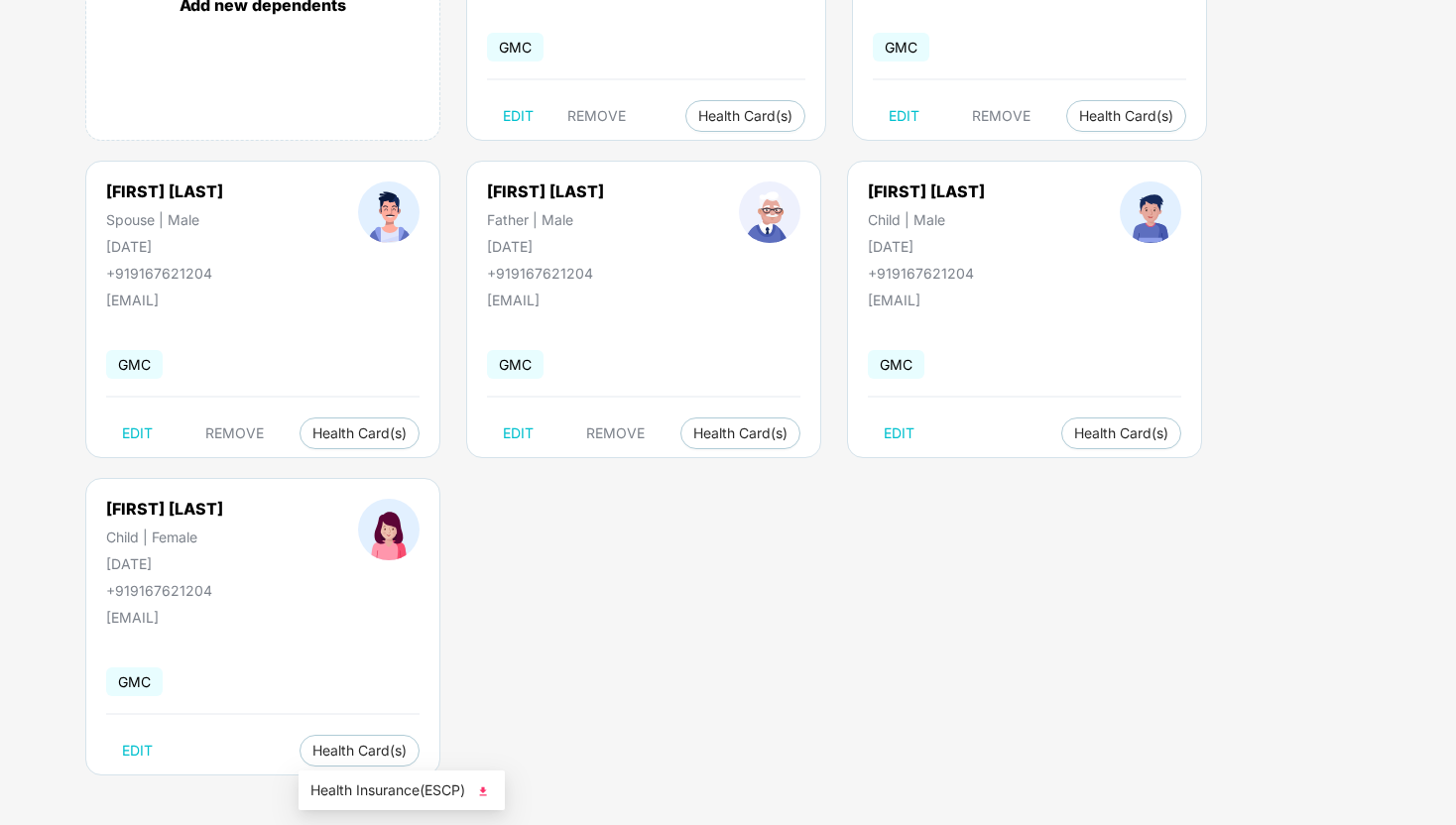 click at bounding box center (483, 791) 